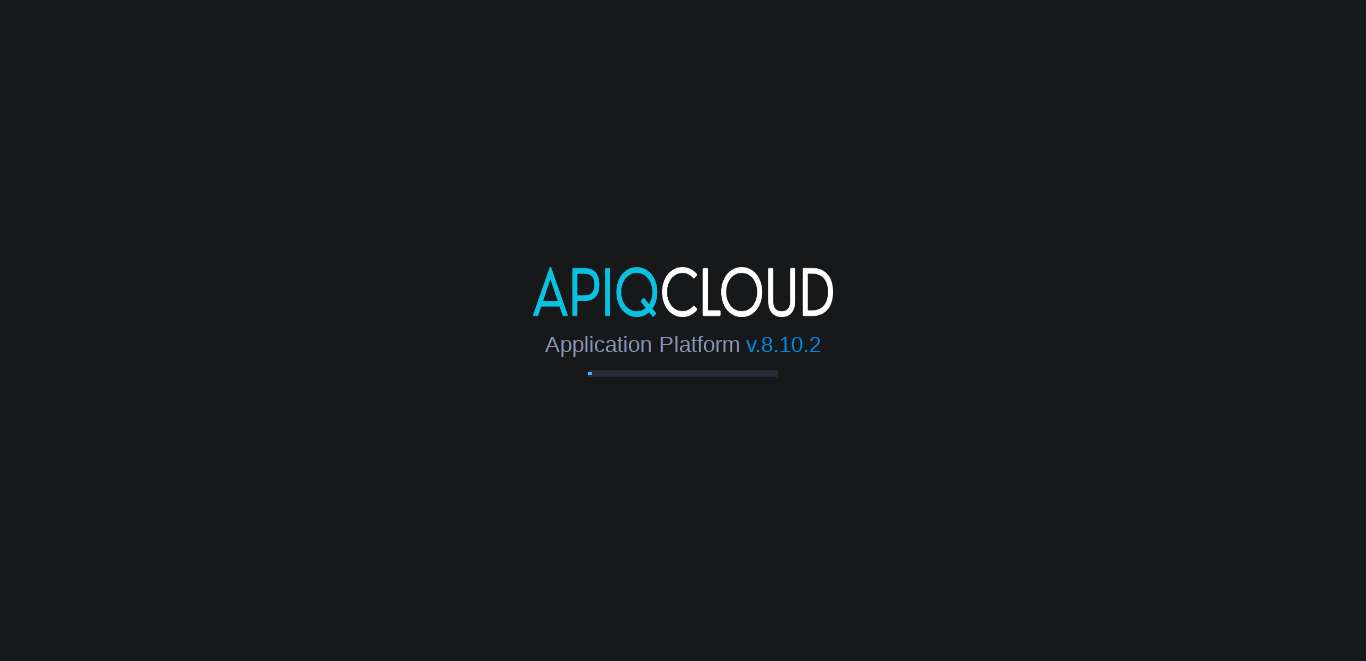 scroll, scrollTop: 0, scrollLeft: 0, axis: both 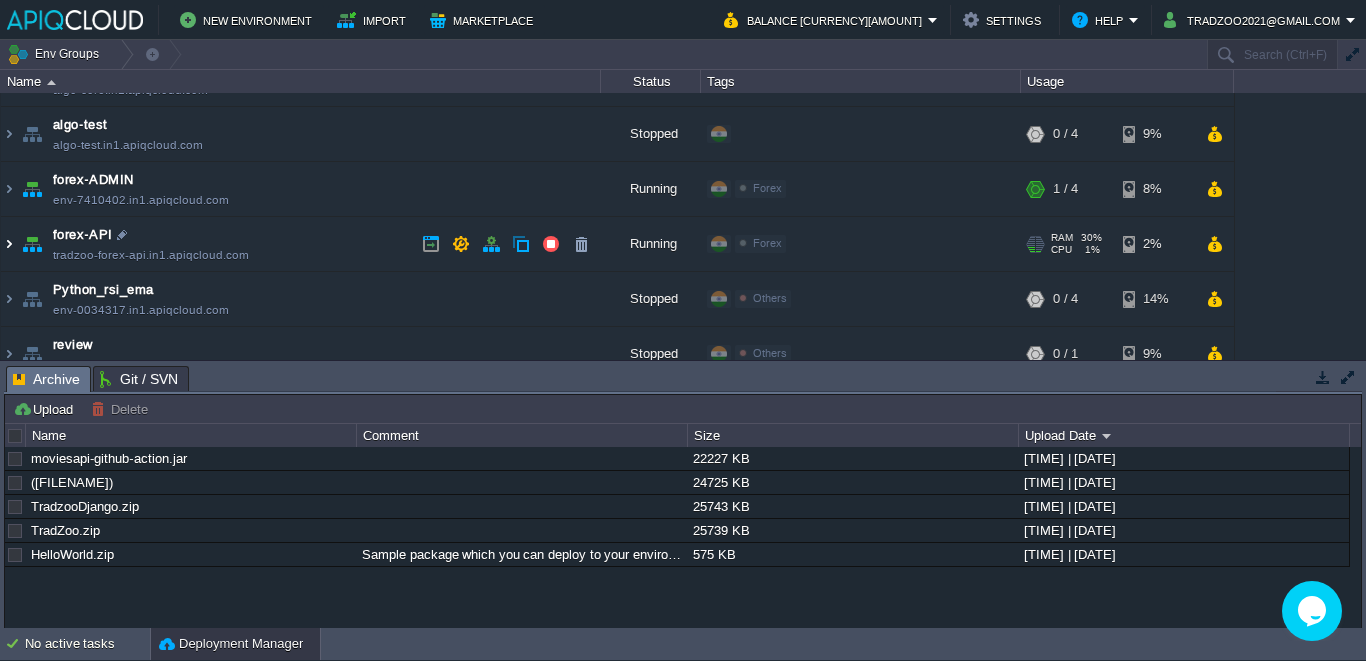 click at bounding box center (9, 244) 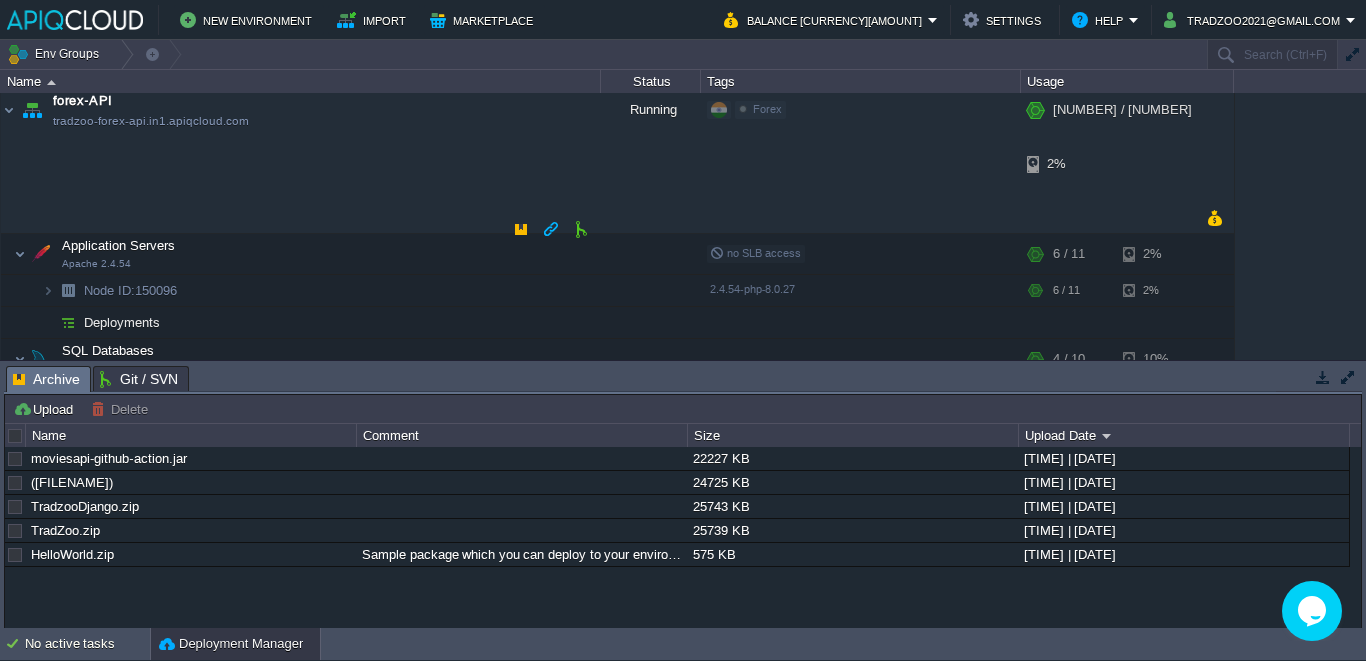 scroll, scrollTop: 280, scrollLeft: 0, axis: vertical 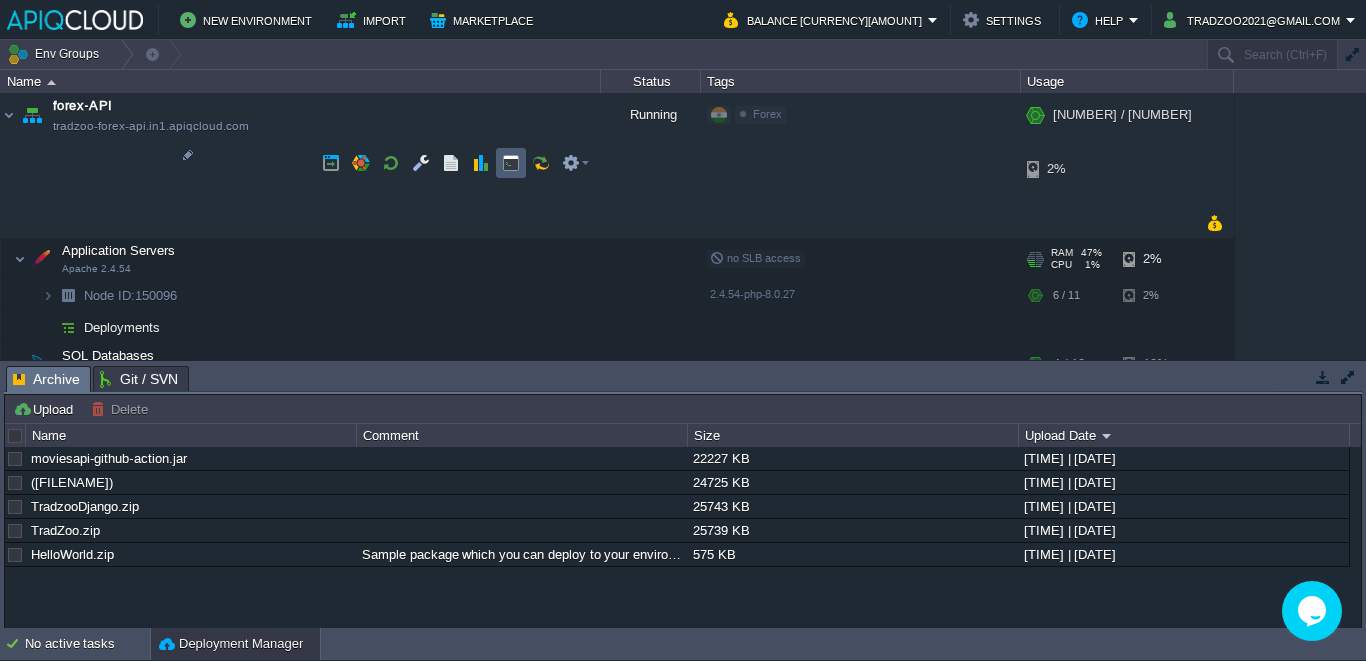 click at bounding box center (511, 163) 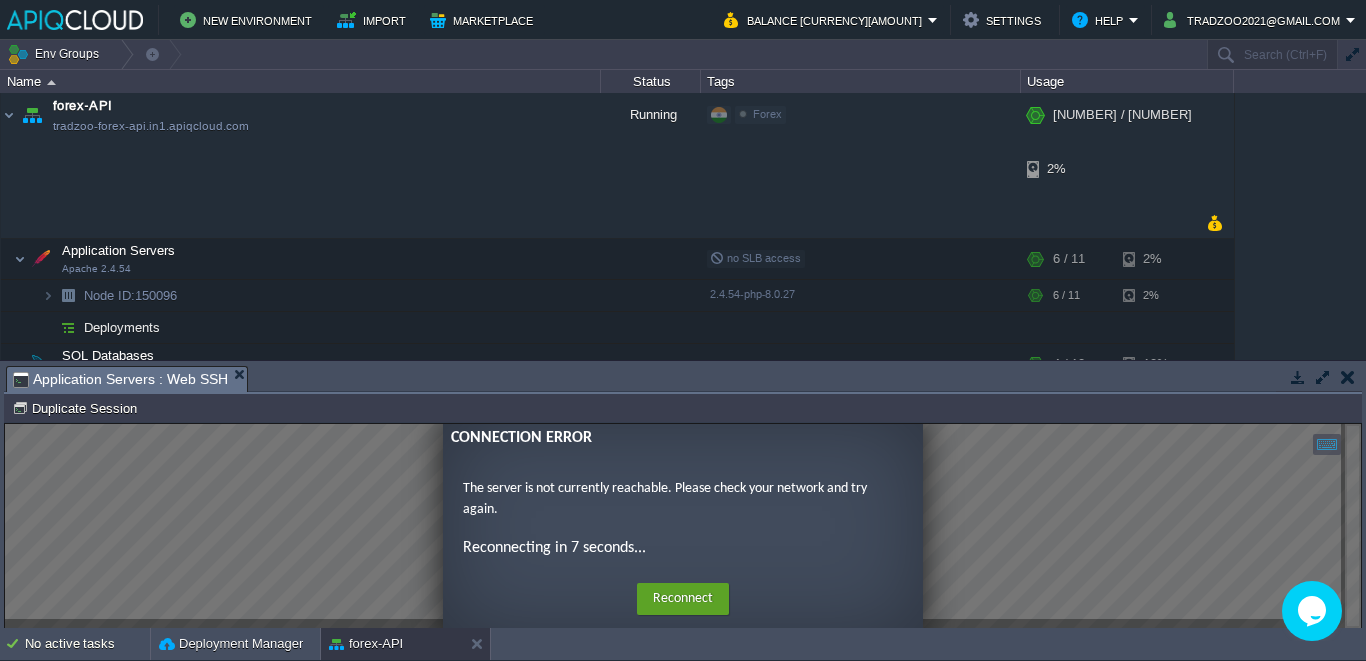 scroll, scrollTop: 0, scrollLeft: 0, axis: both 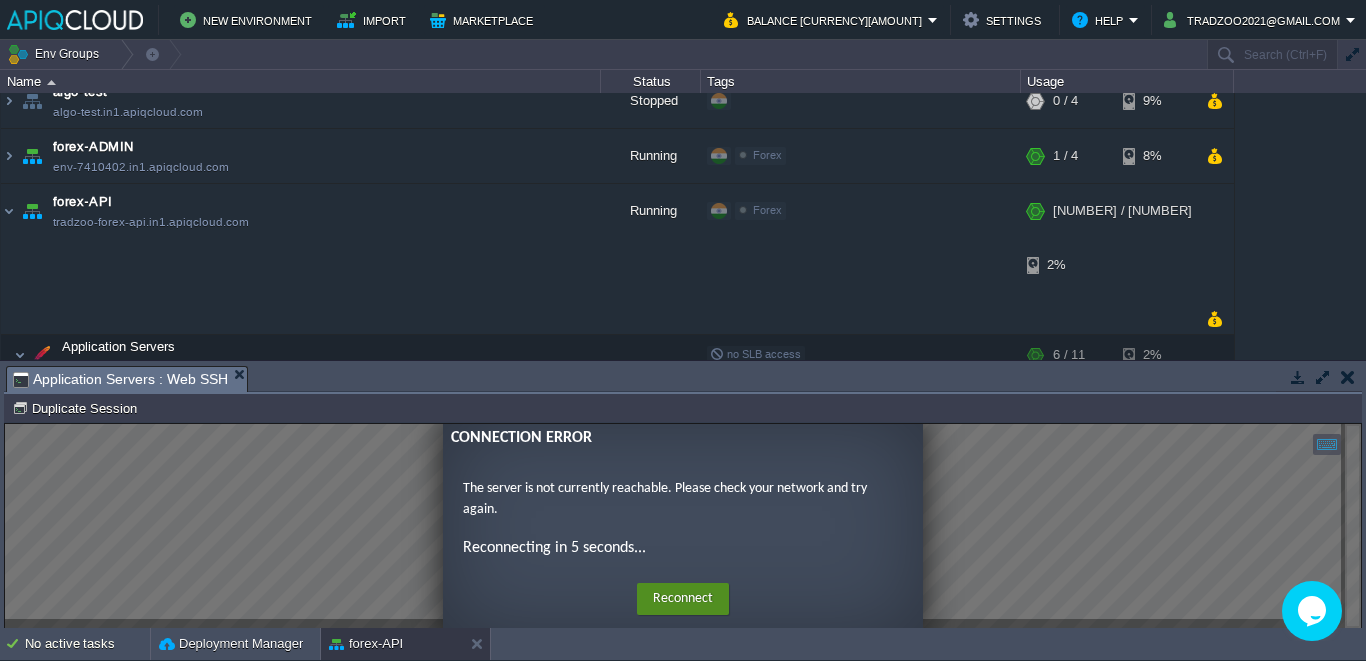click on "Reconnect" at bounding box center (683, 599) 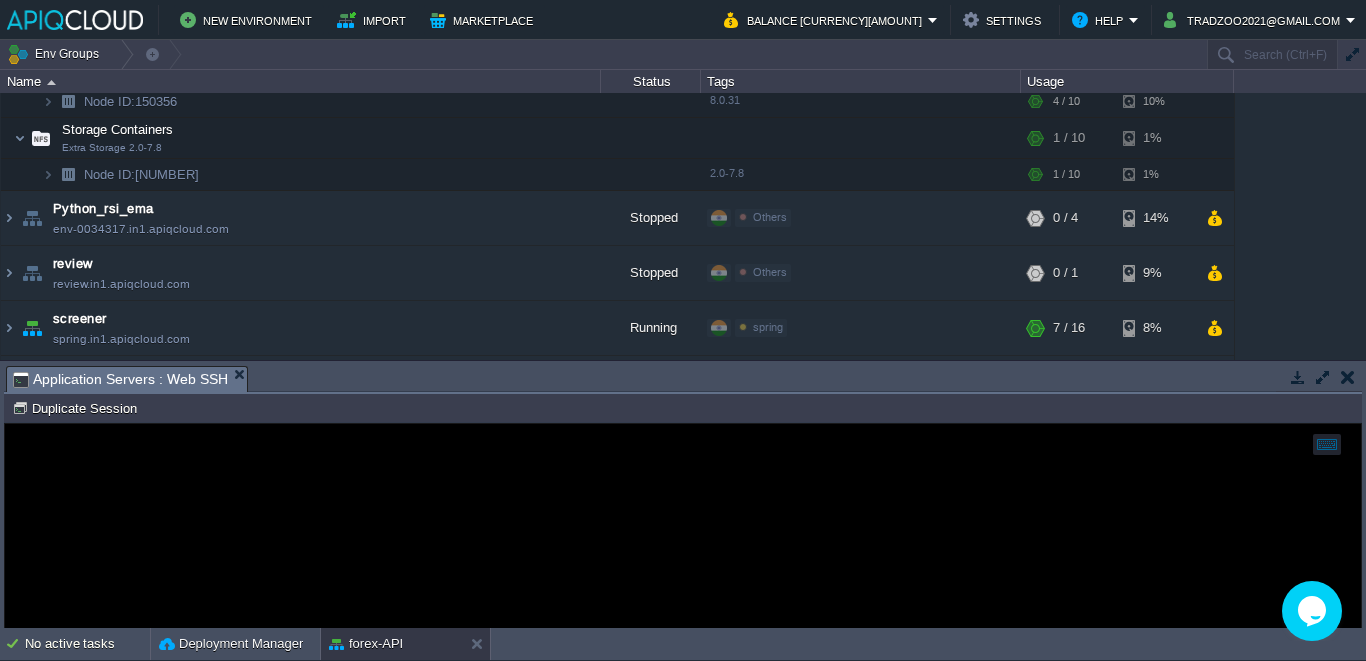 scroll, scrollTop: 0, scrollLeft: 0, axis: both 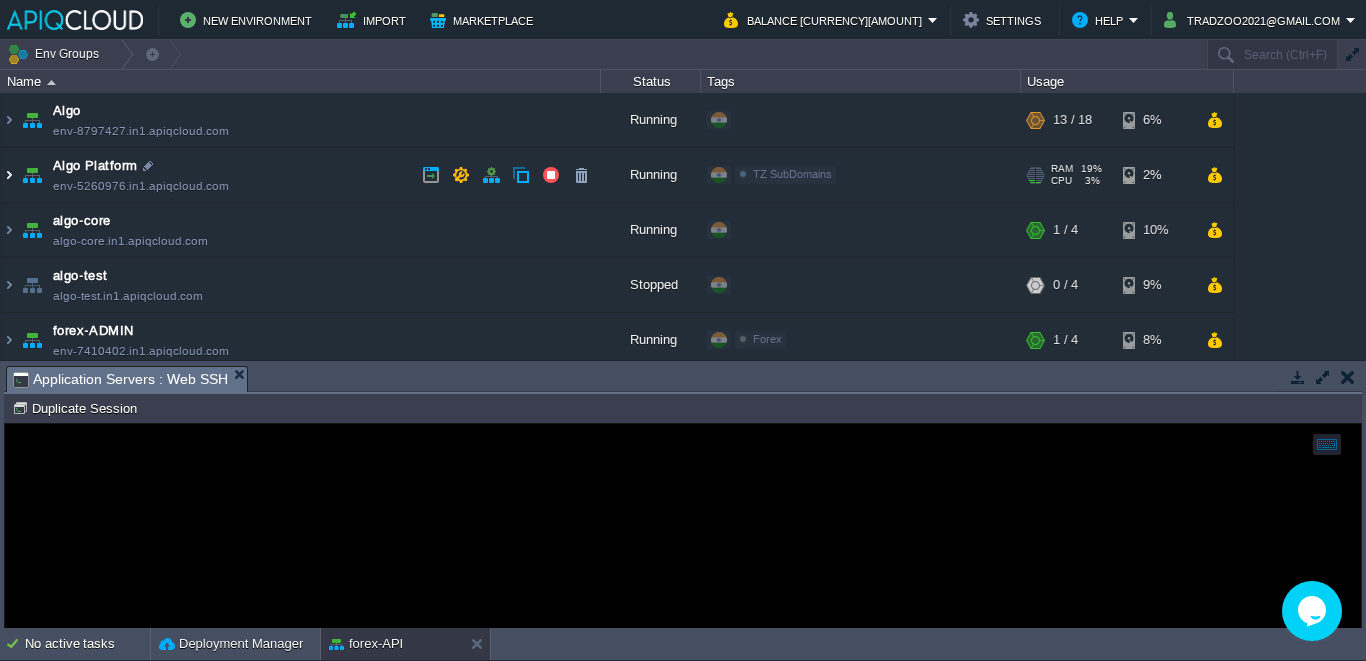 click at bounding box center [9, 175] 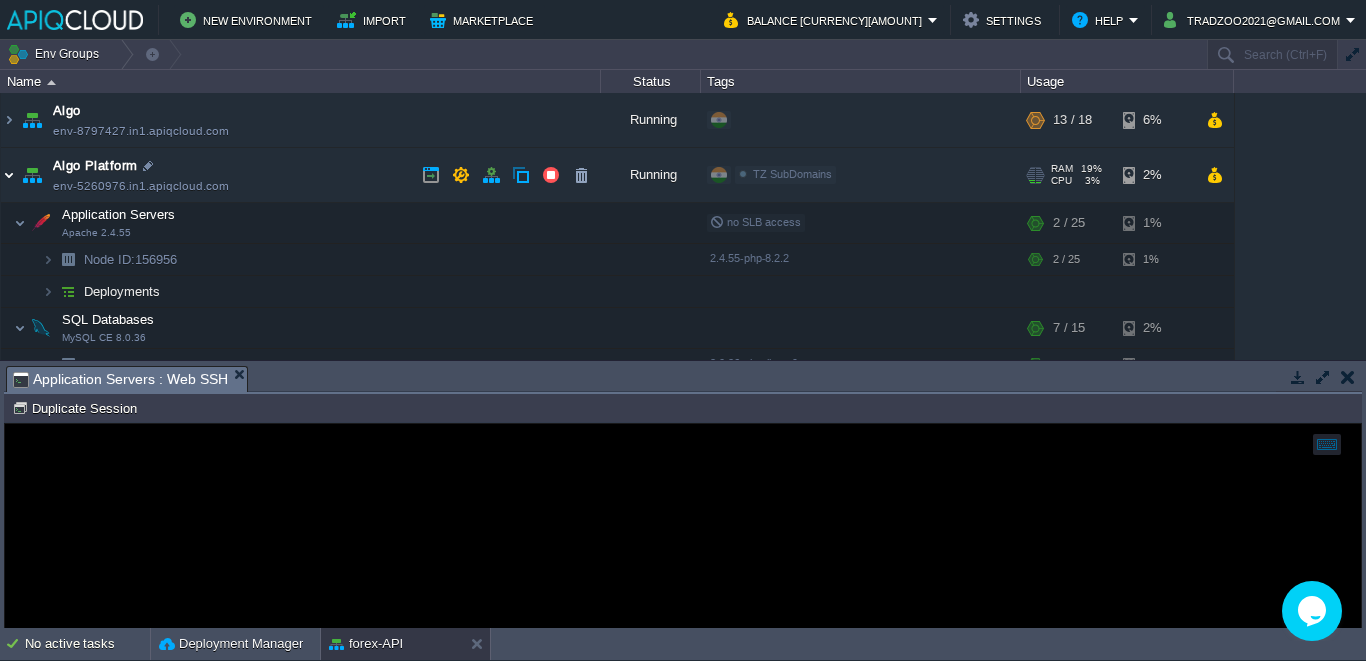 click at bounding box center (9, 175) 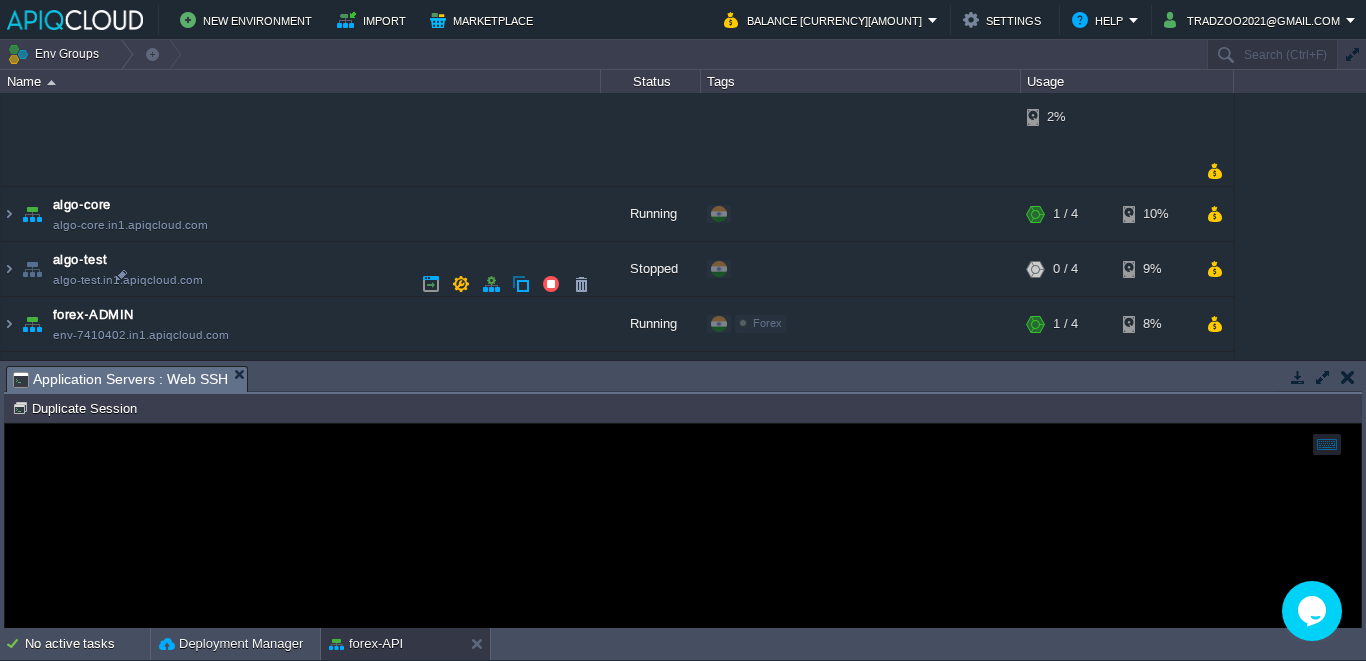 scroll, scrollTop: 252, scrollLeft: 0, axis: vertical 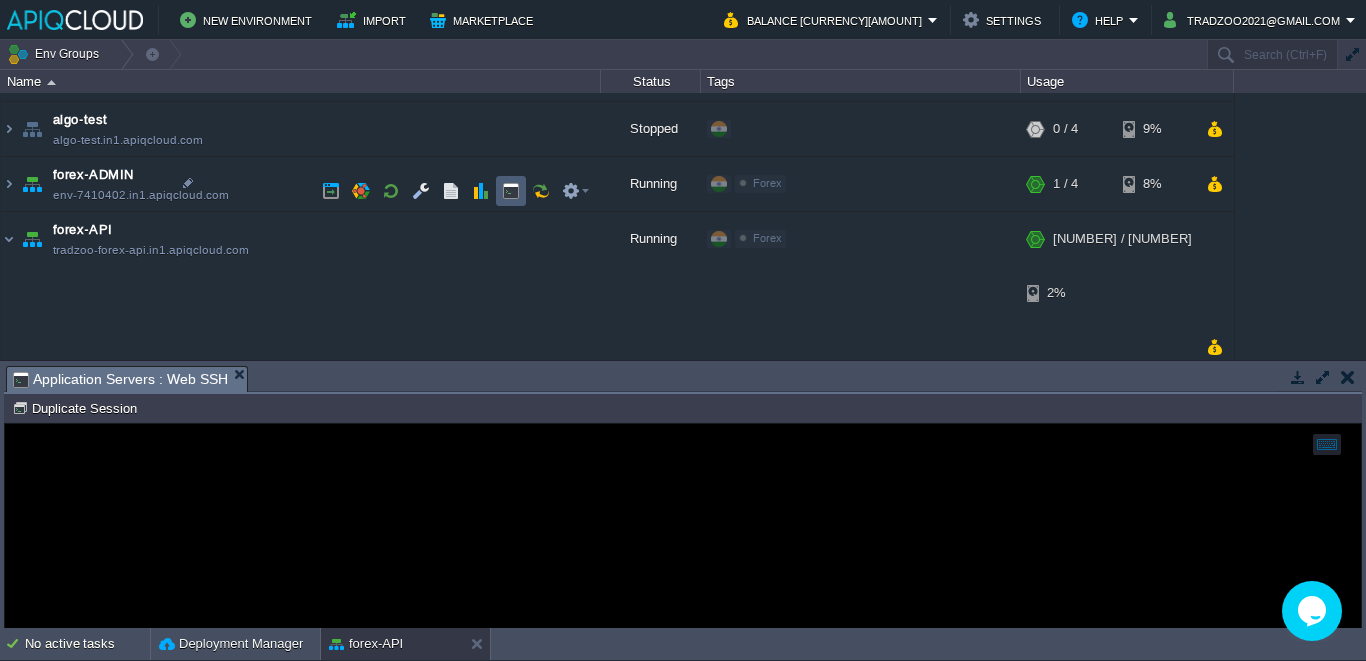 click at bounding box center (511, 191) 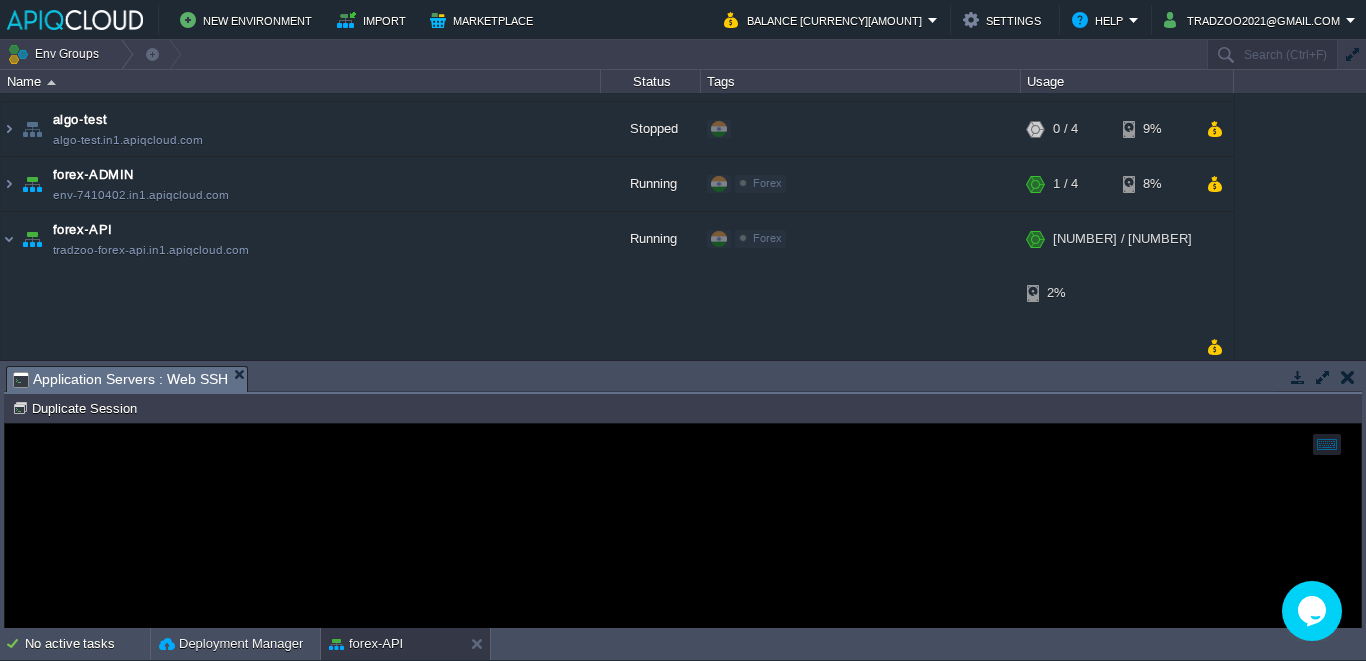 click at bounding box center [683, 526] 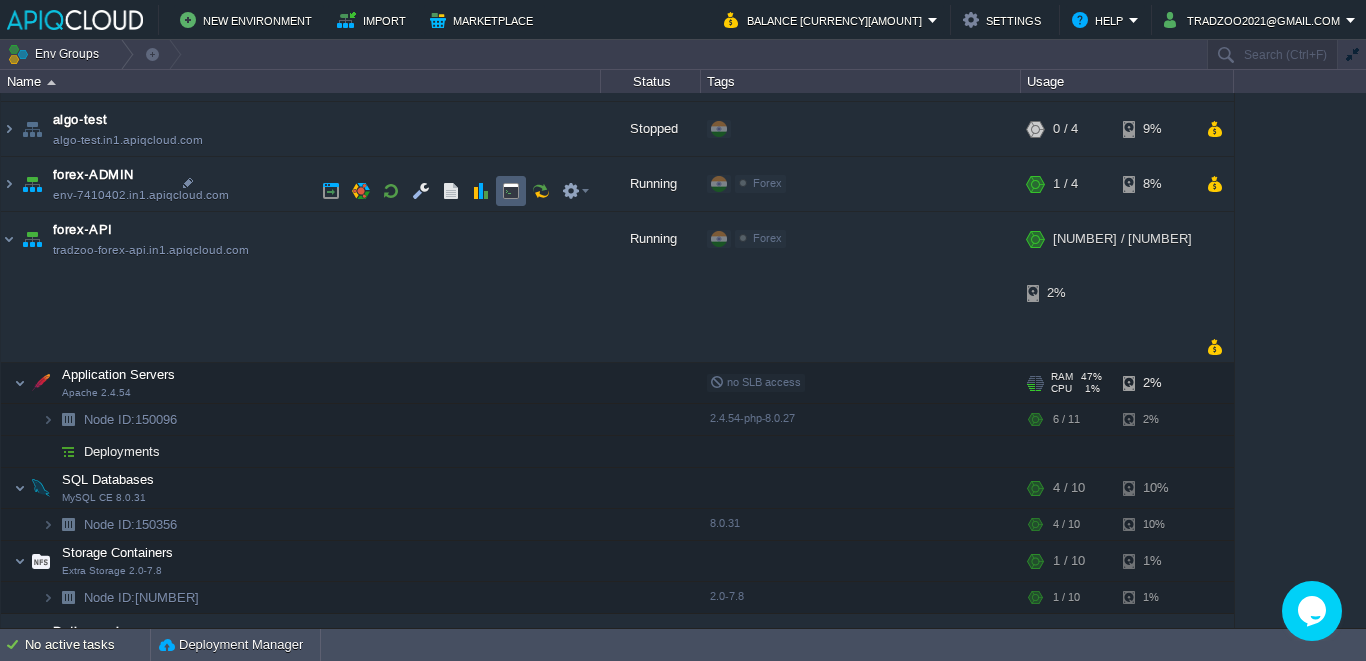 click at bounding box center [511, 191] 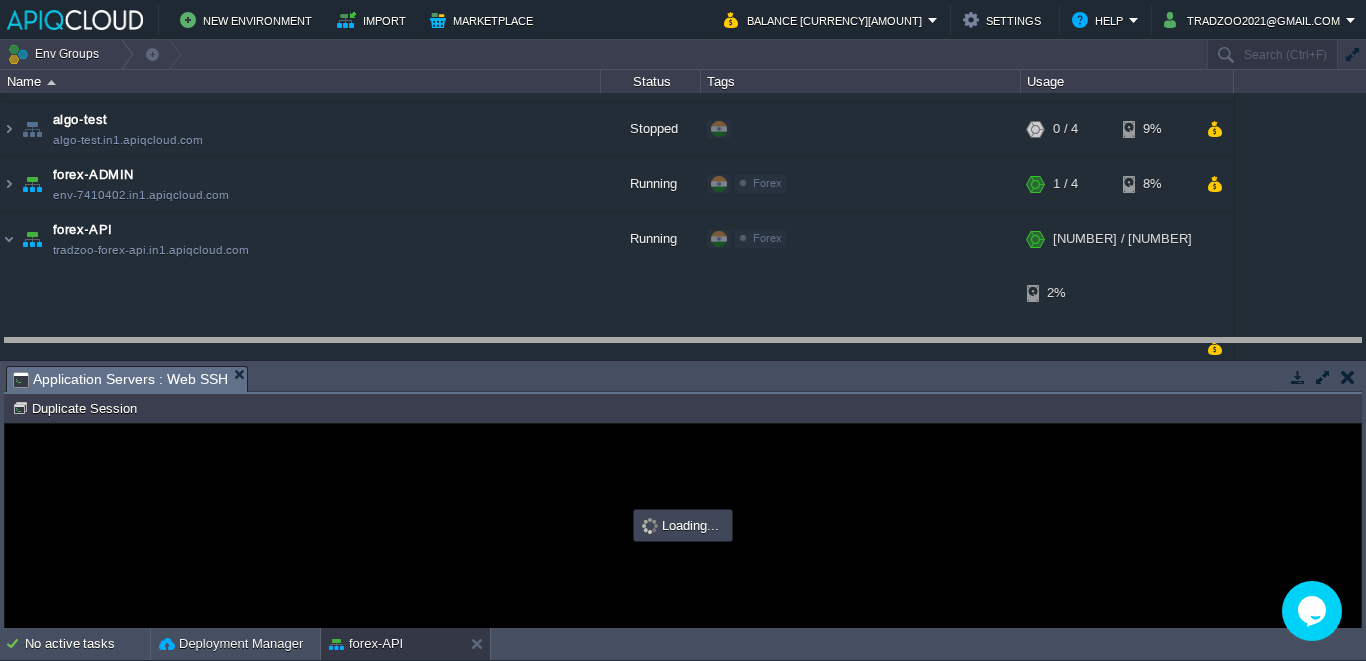 drag, startPoint x: 478, startPoint y: 375, endPoint x: 486, endPoint y: 346, distance: 30.083218 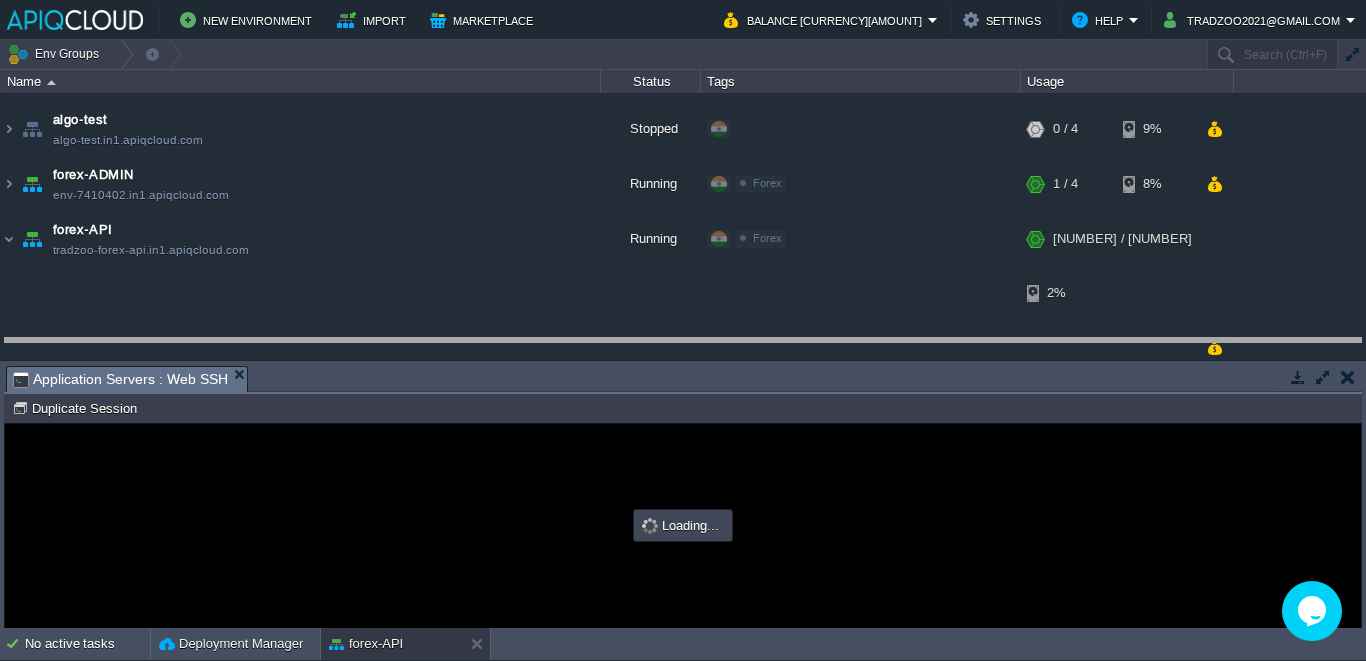 scroll, scrollTop: 0, scrollLeft: 0, axis: both 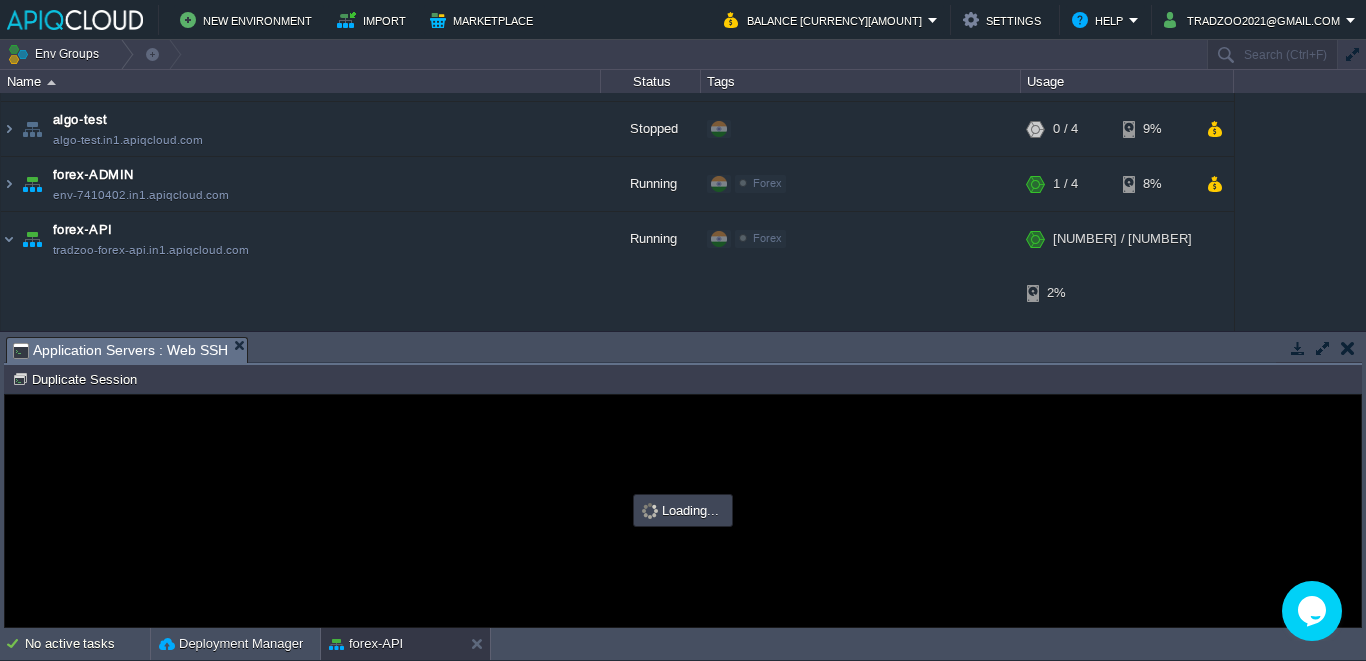 type on "#000000" 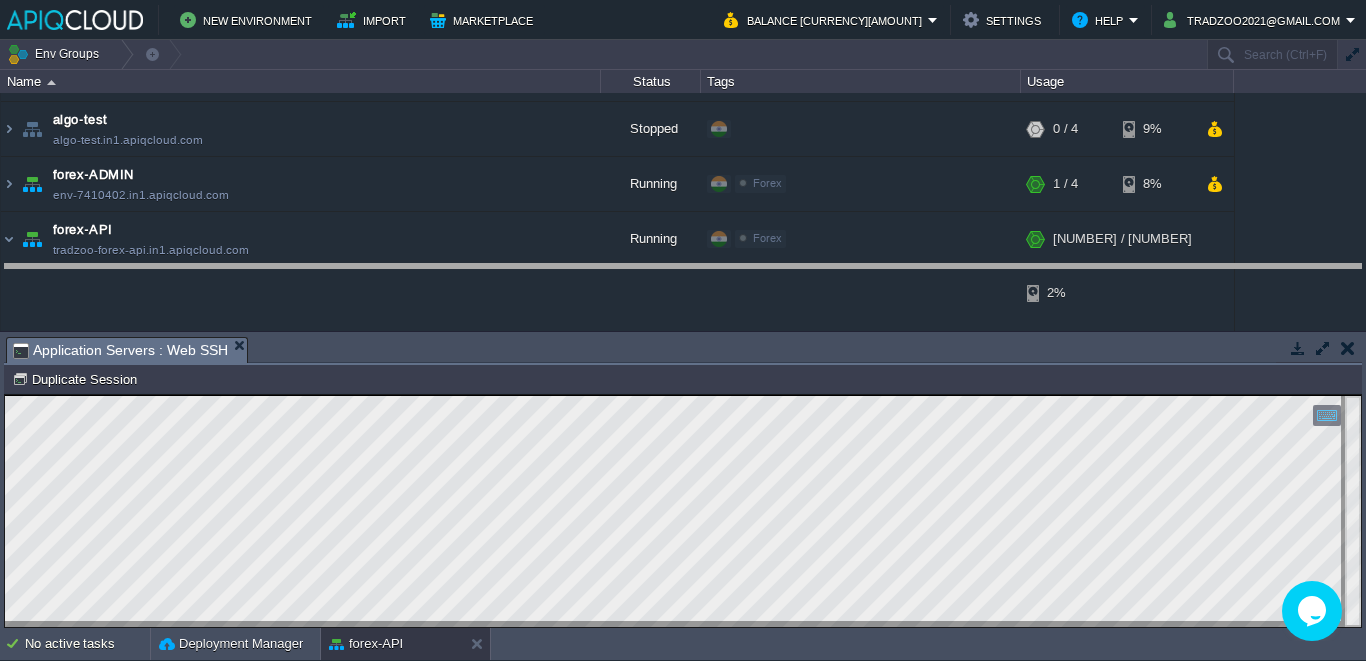 drag, startPoint x: 475, startPoint y: 352, endPoint x: 496, endPoint y: 362, distance: 23.259407 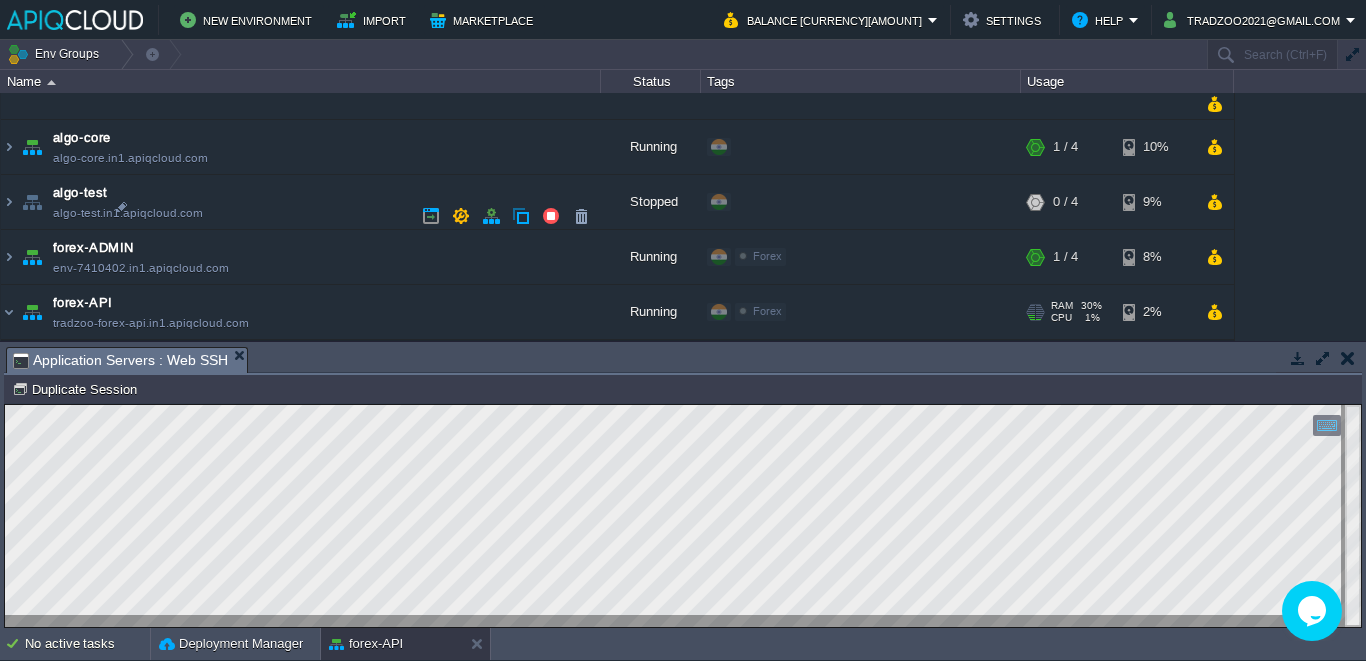 scroll, scrollTop: 185, scrollLeft: 0, axis: vertical 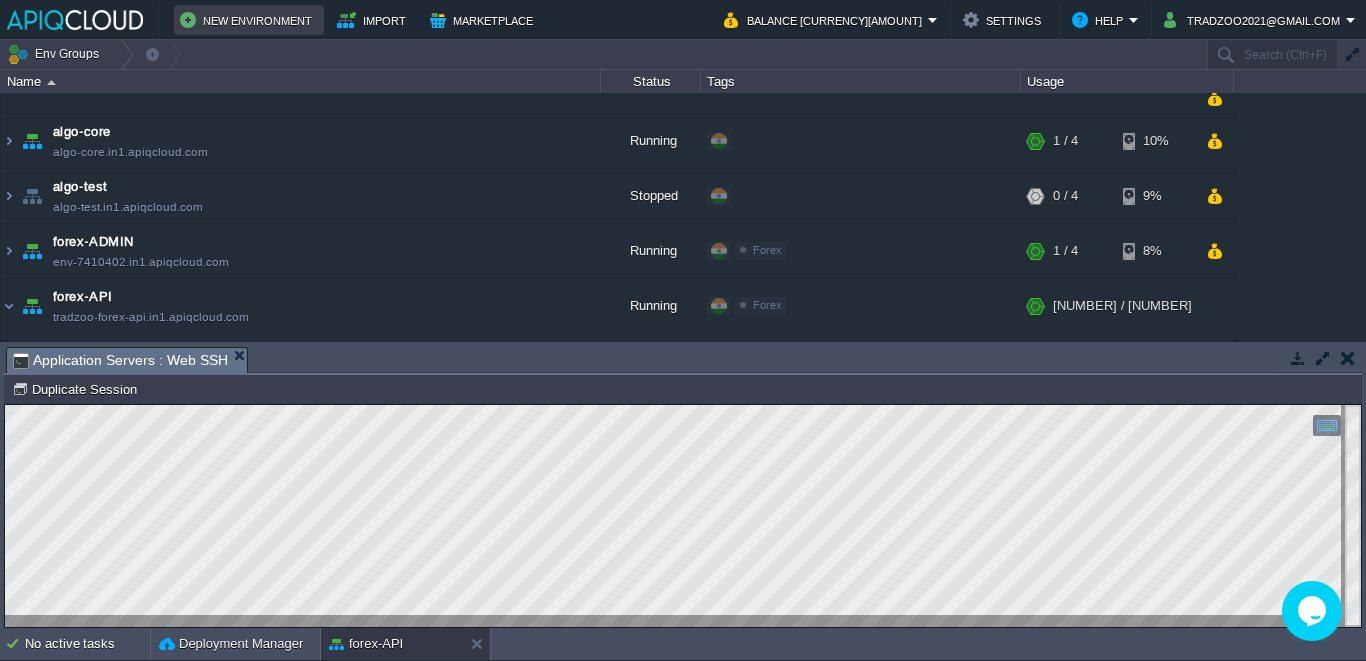 click on "New Environment" at bounding box center (249, 20) 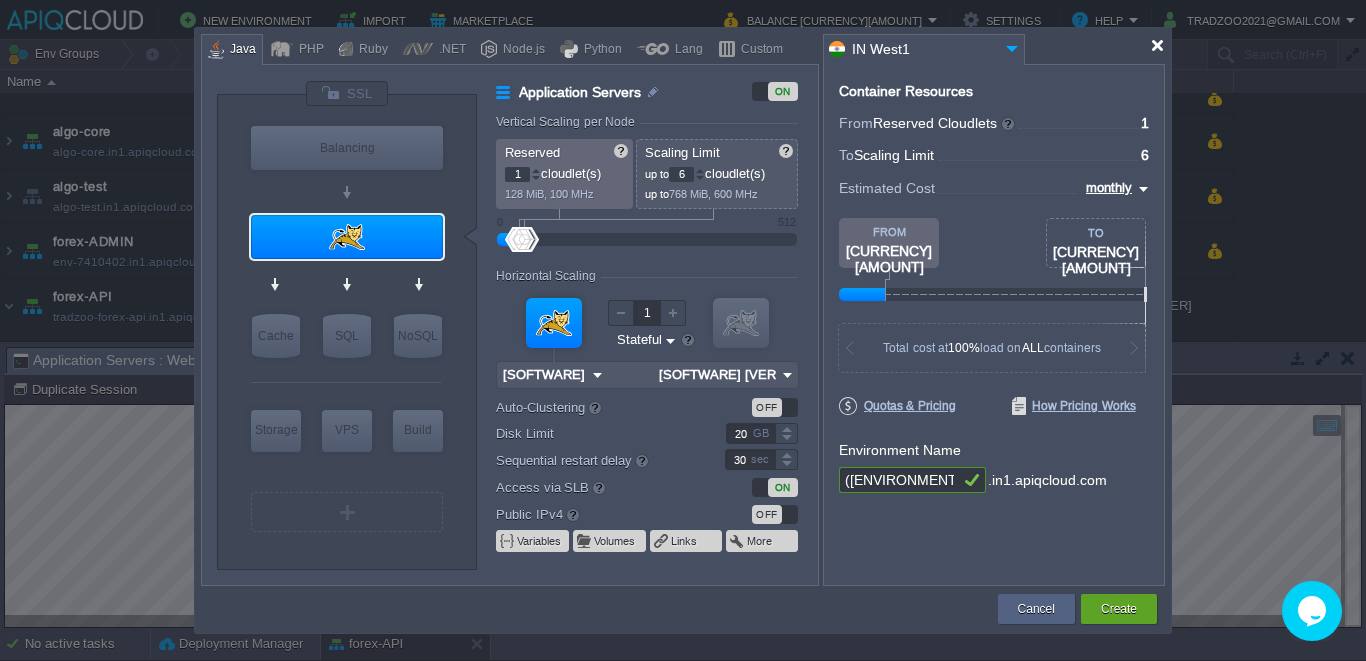 click at bounding box center [1157, 45] 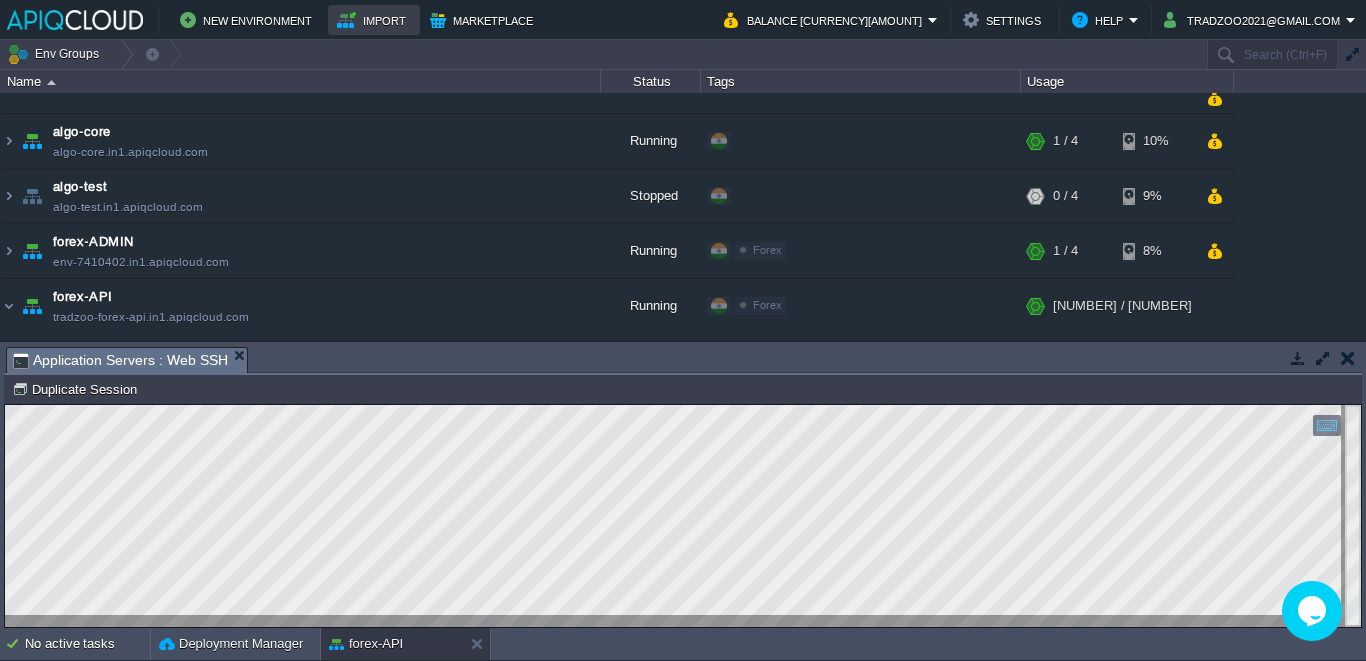 click on "Import" at bounding box center [374, 20] 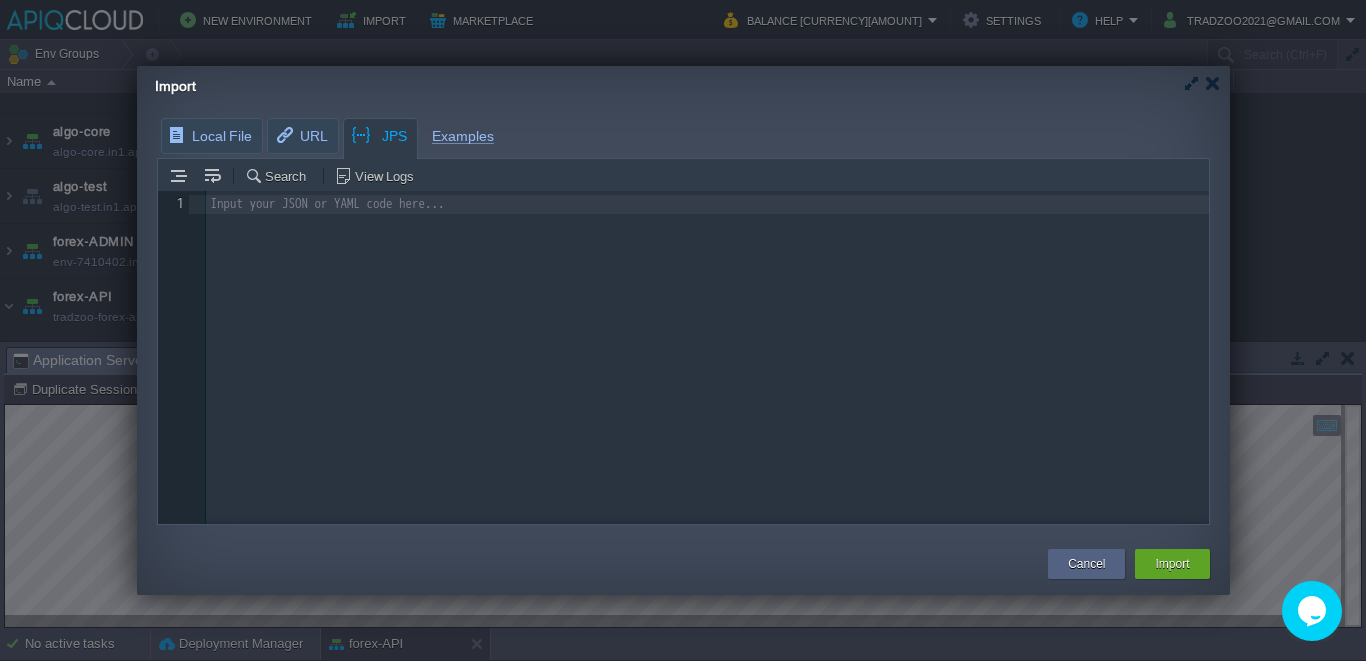scroll, scrollTop: 7, scrollLeft: 0, axis: vertical 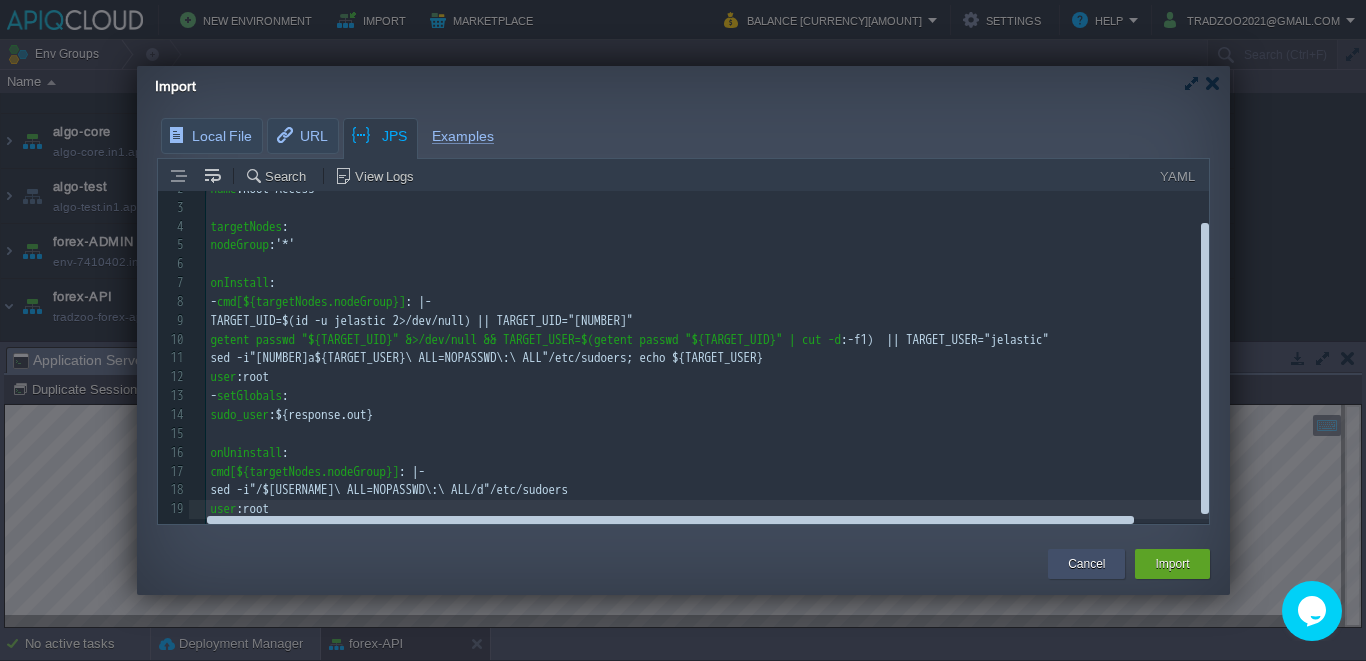 click on "Cancel" at bounding box center (1086, 564) 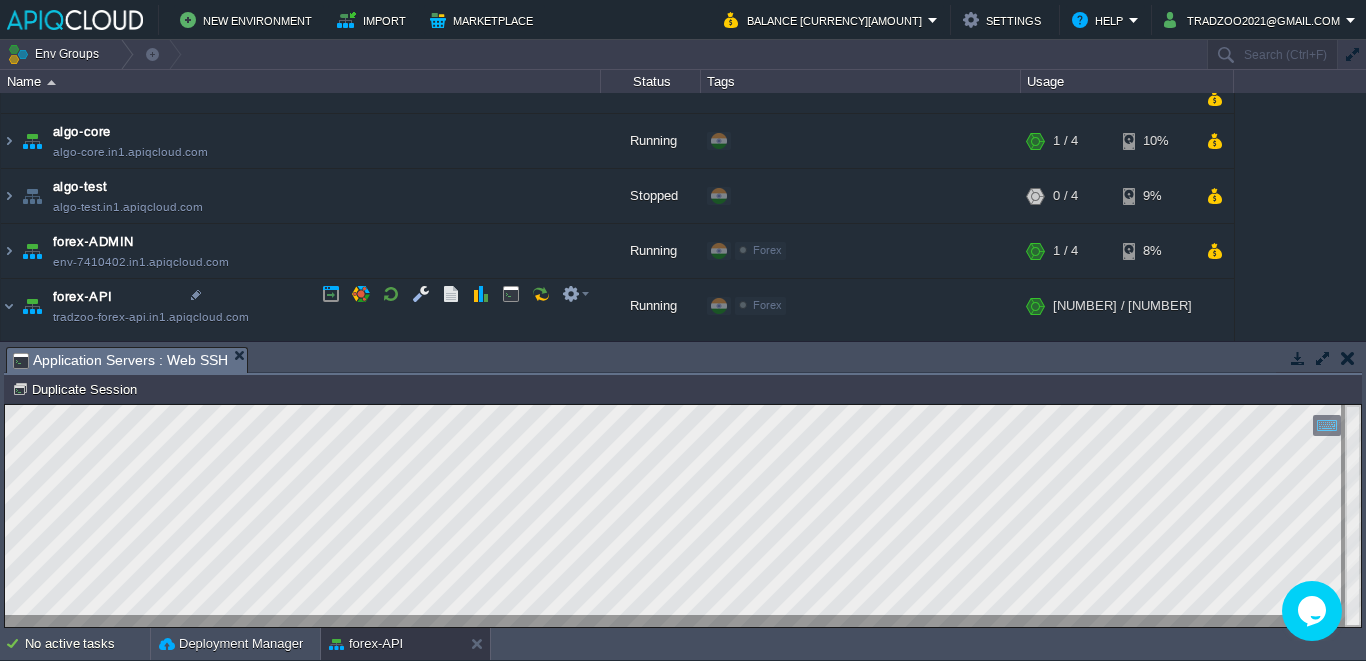 click at bounding box center (48, 486) 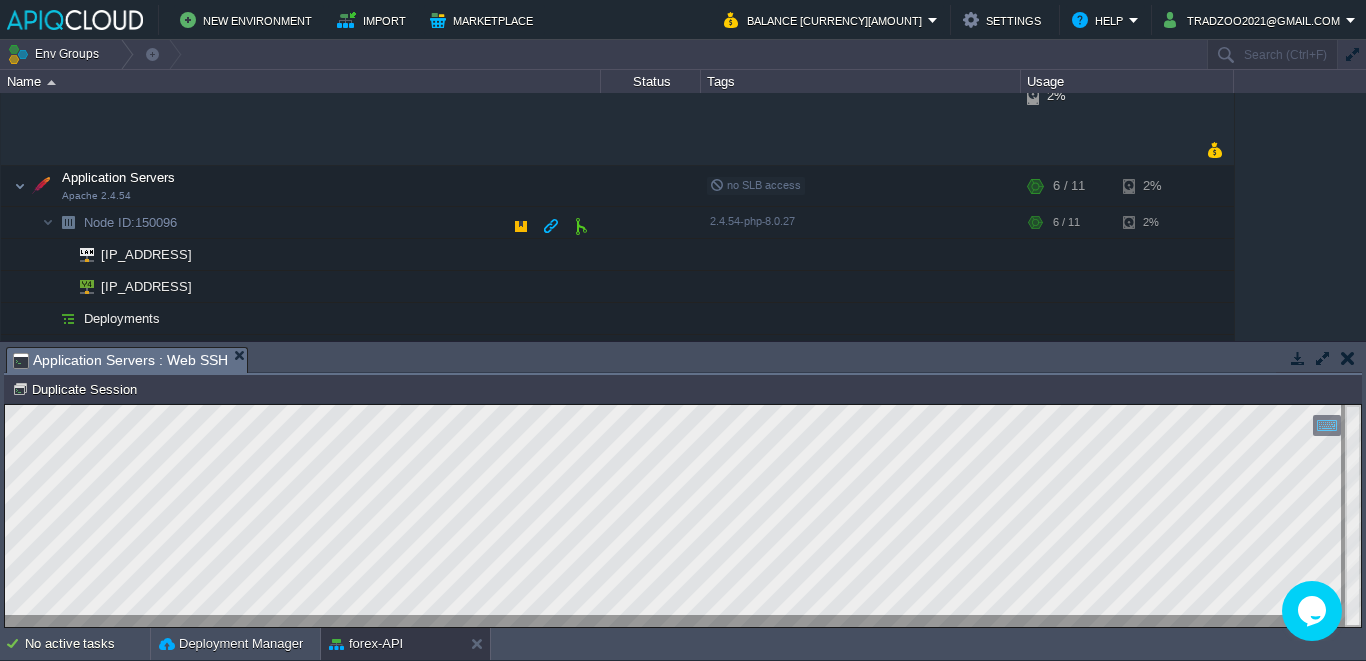 scroll, scrollTop: 345, scrollLeft: 0, axis: vertical 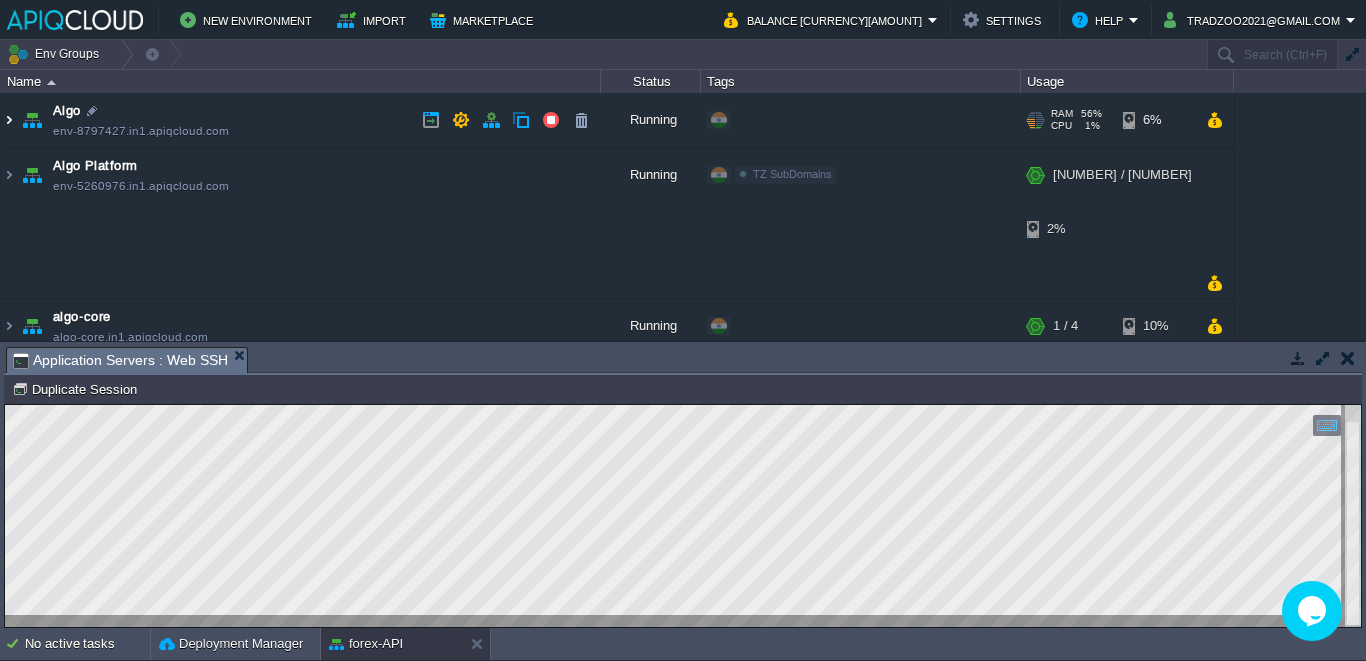 click at bounding box center [9, 120] 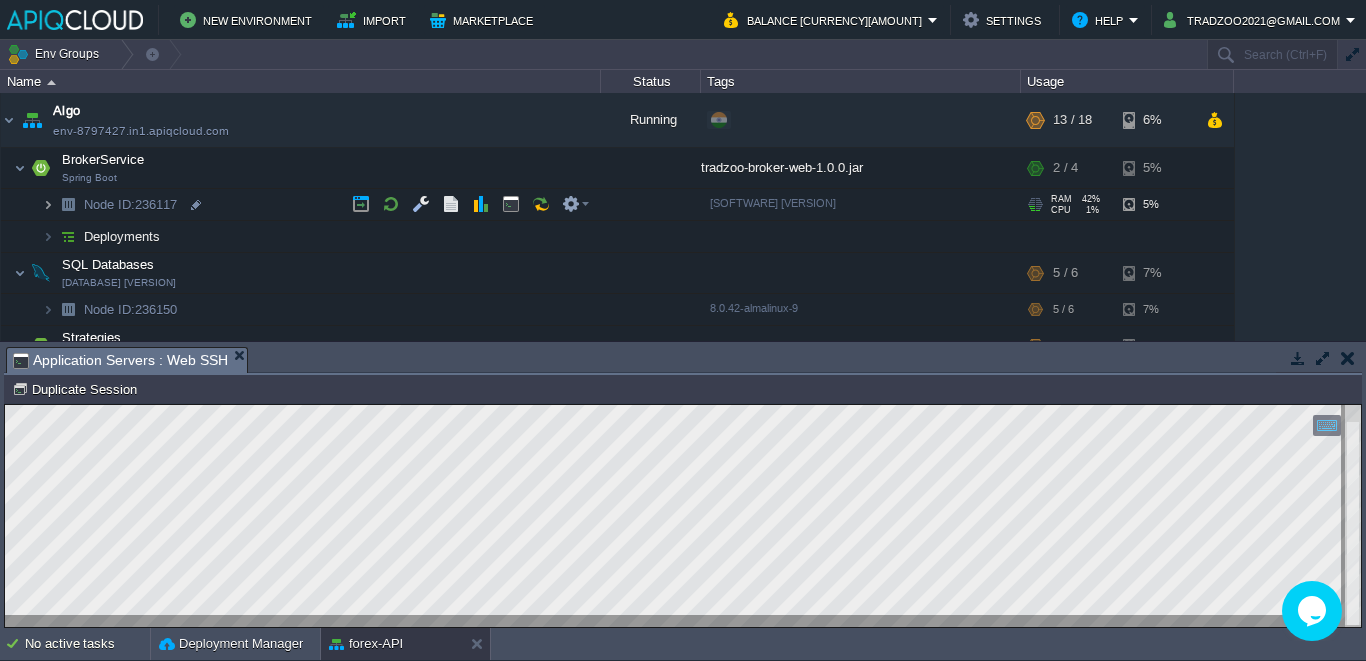 click at bounding box center [48, 204] 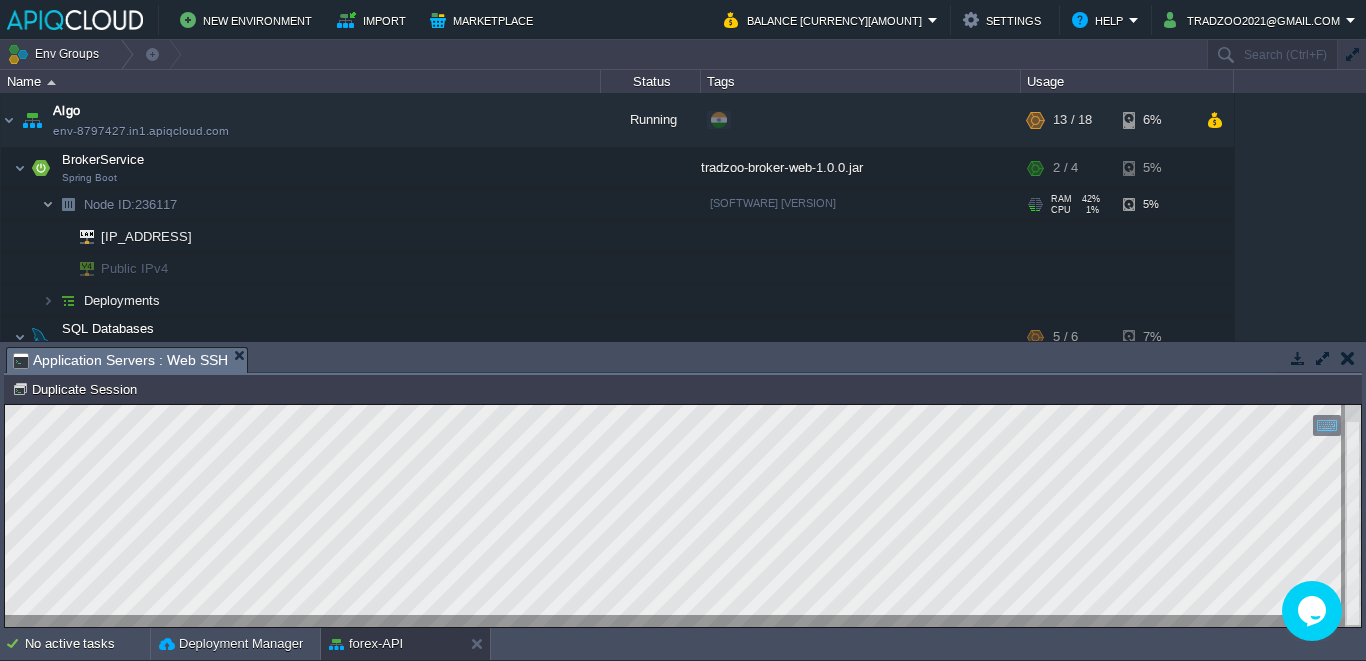 click at bounding box center (48, 204) 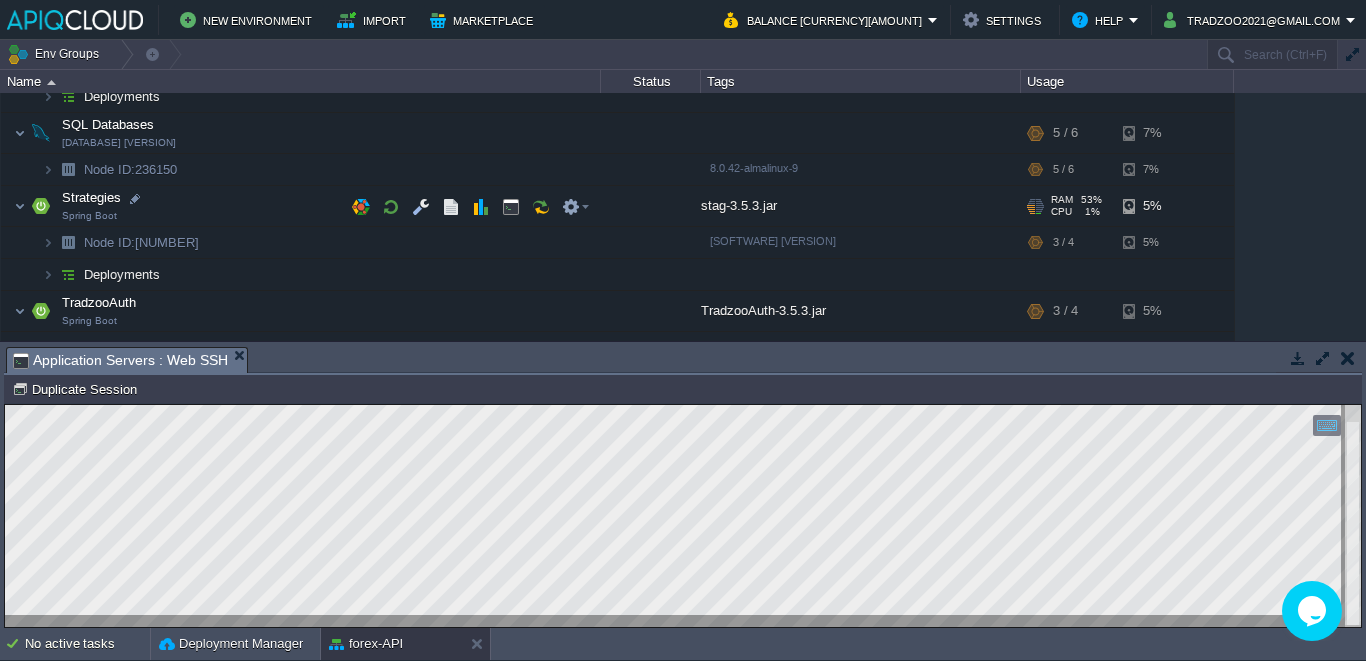 scroll, scrollTop: 172, scrollLeft: 0, axis: vertical 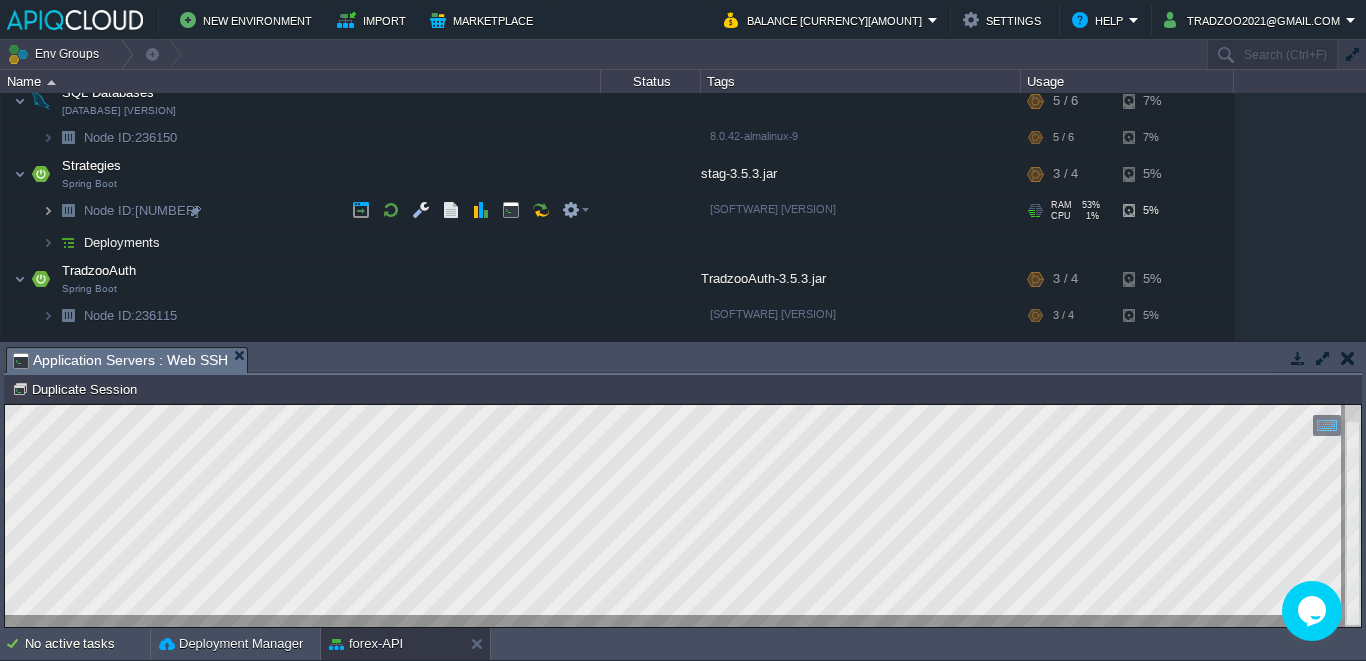 click at bounding box center (48, 210) 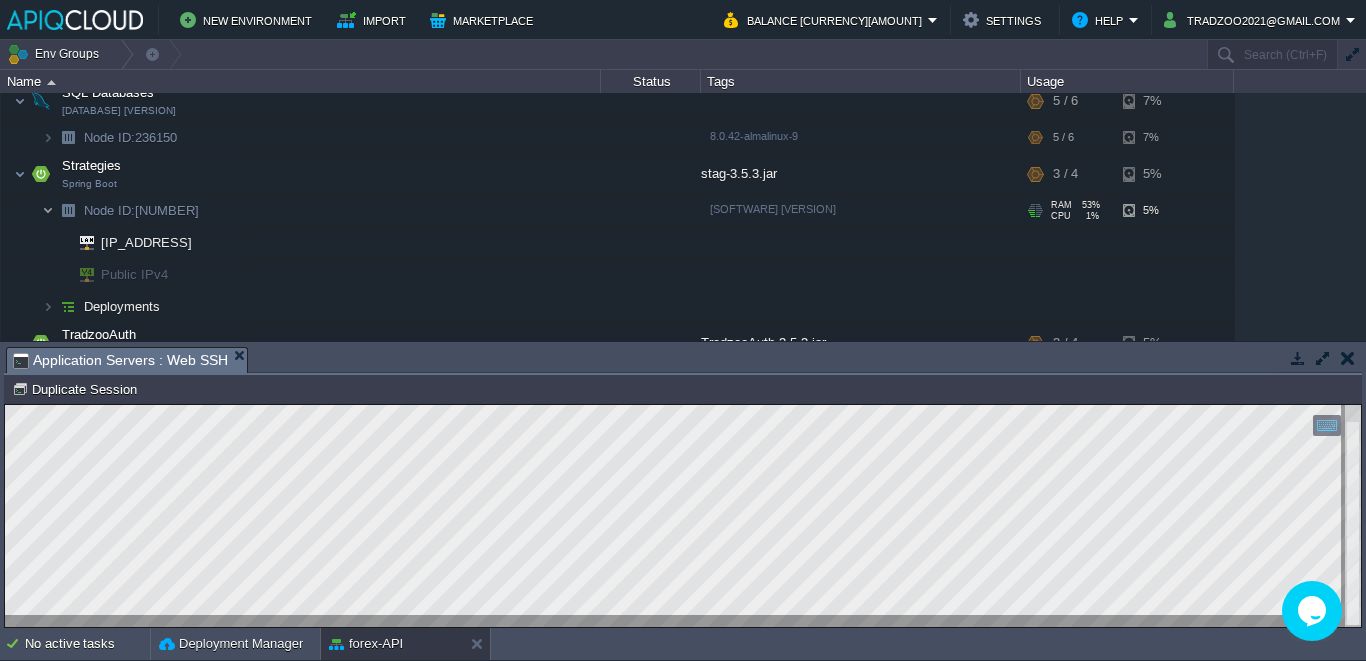click at bounding box center (48, 210) 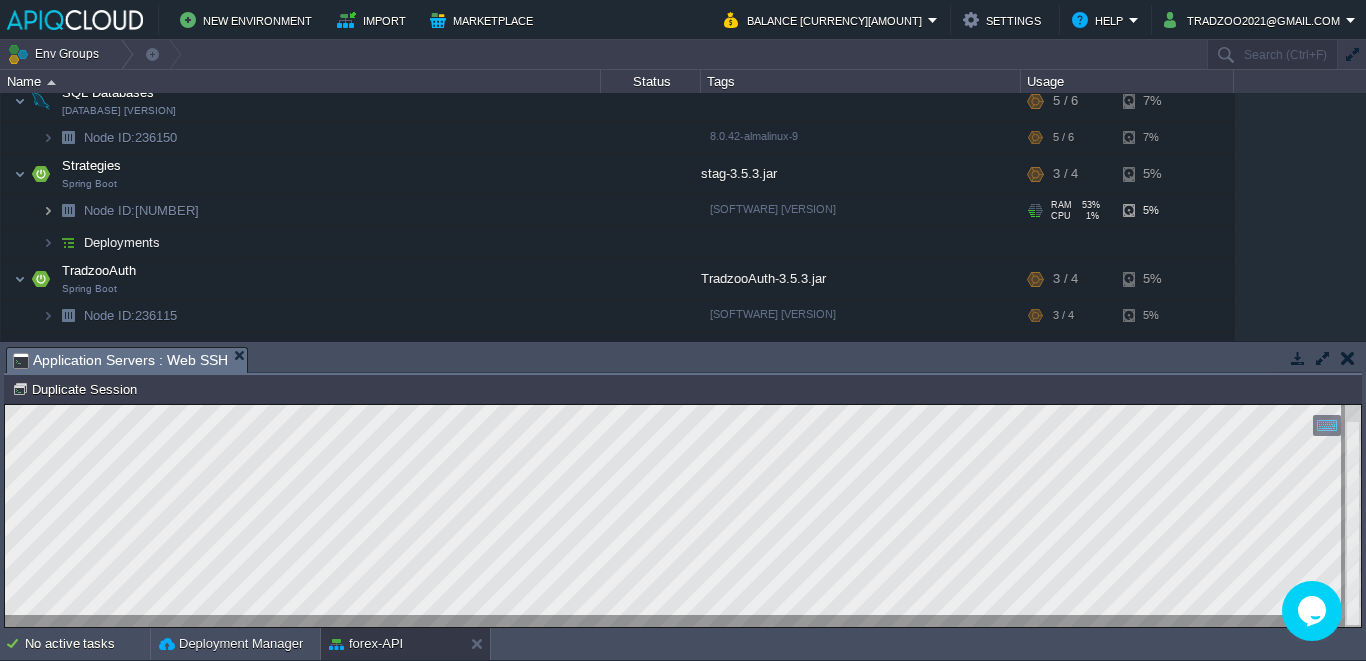click at bounding box center [48, 210] 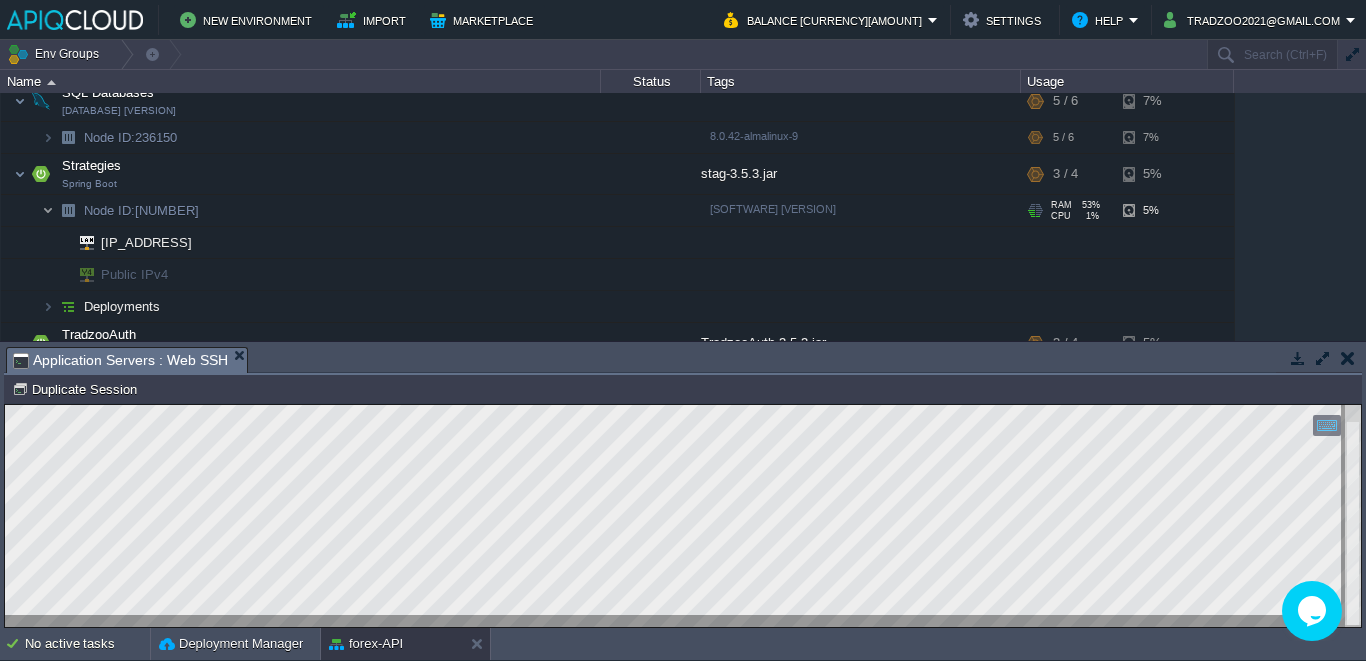 click at bounding box center [48, 210] 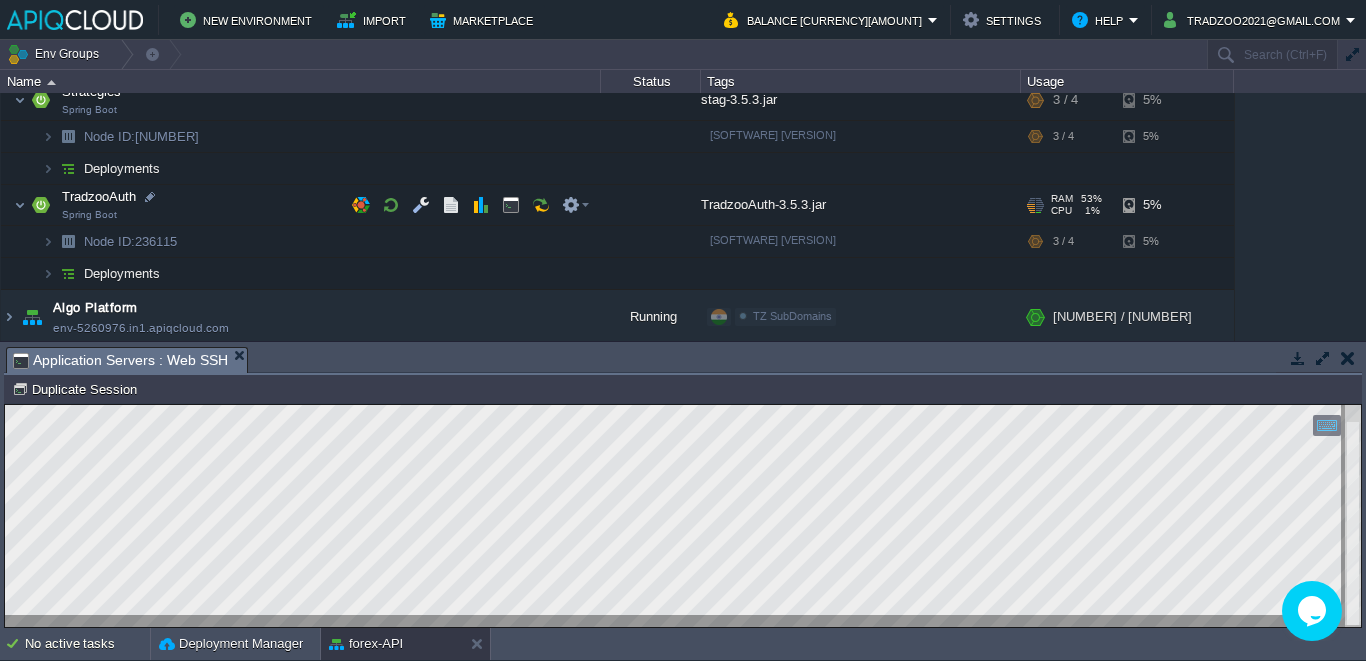 scroll, scrollTop: 259, scrollLeft: 0, axis: vertical 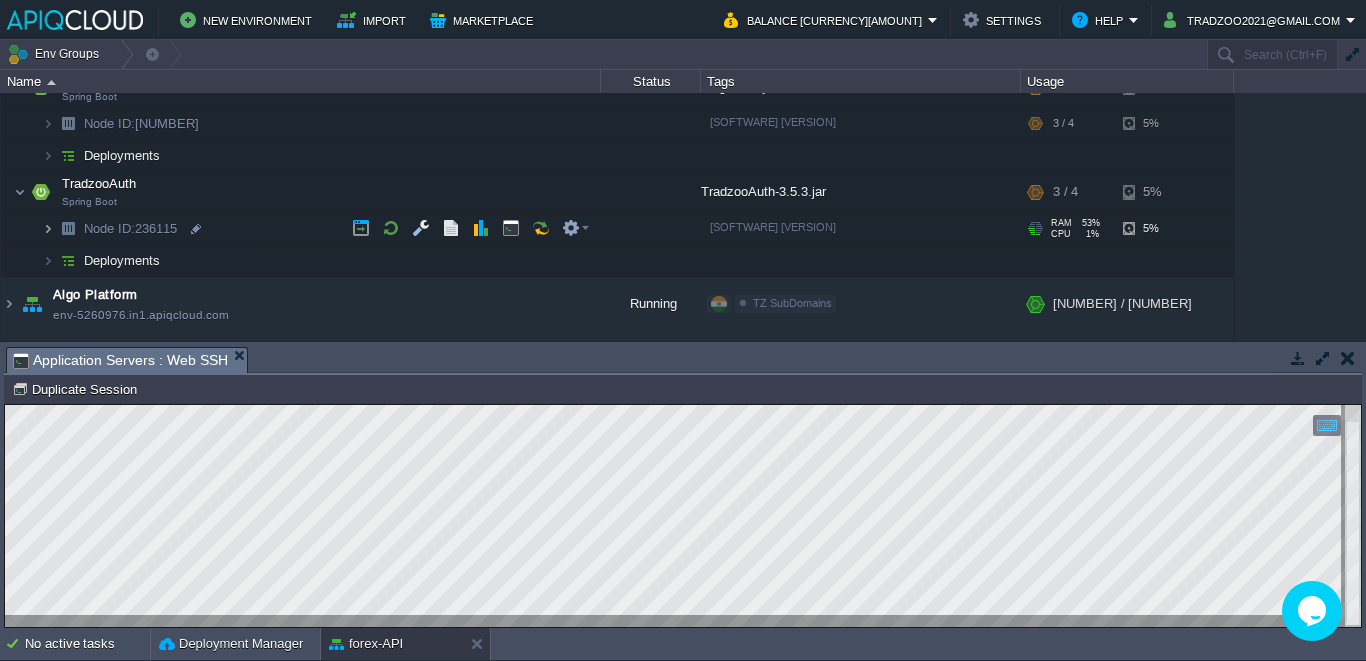 click at bounding box center [48, 228] 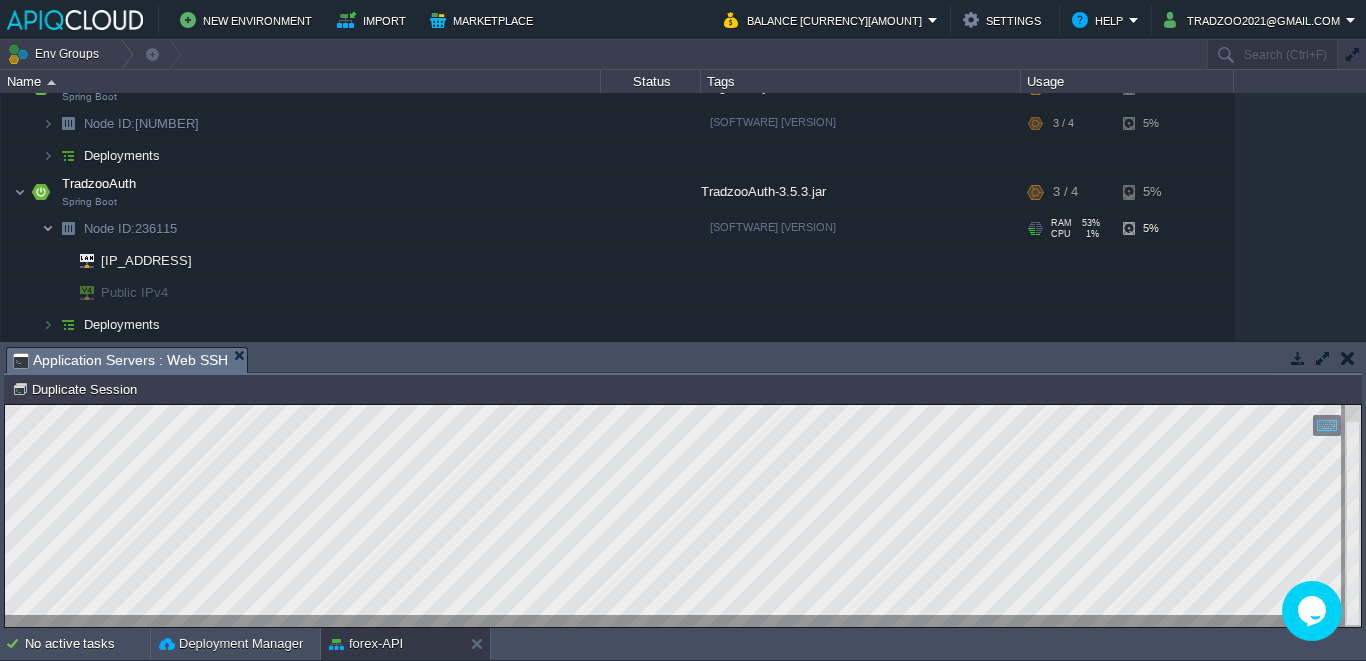 click at bounding box center [48, 228] 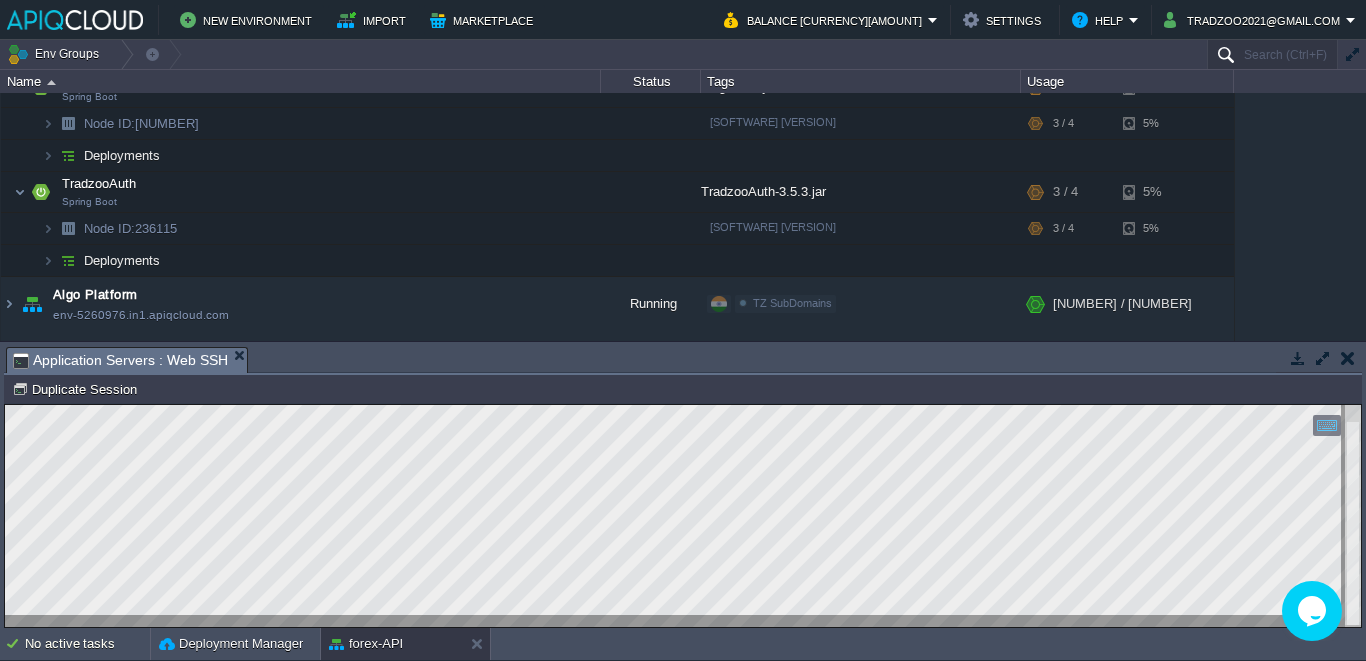 click on "Search (Ctrl+F)" at bounding box center [1272, 54] 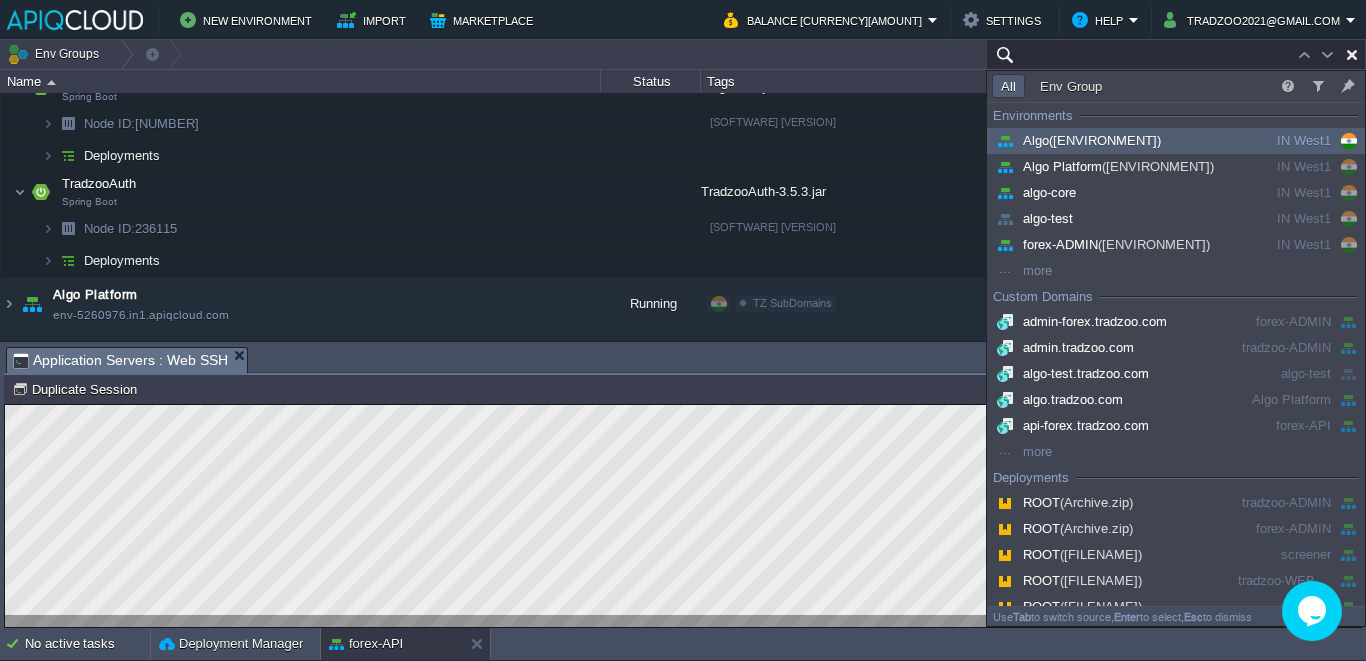 paste on "type: update
name: Root Access
targetNodes:
nodeGroup: '*'
onInstall:
- cmd[${targetNodes.nodeGroup}]: |-
TARGET_UID=$(id -u jelastic 2>/dev/null) || TARGET_UID="[NUMBER]"
getent passwd "${TARGET_UID}" &>/dev/null && TARGET_USER=$(getent passwd "${TARGET_UID}" | cut -d: -f1)  || TARGET_USER="jelastic"
sed -i "\$a${TARGET_USER}\ ALL=NOPASSWD\:\ ALL" /etc/sudoers; echo ${TARGET_USER}
user: root
- setGlobals:
sudo_user: ${response.out}
onUninstall:
cmd[${targetNodes.nodeGroup}]: |-
sed -i "/${globals.sudo_user}\ ALL=NOPASSWD\:\ ALL/d" /etc/sudoers
user: root" 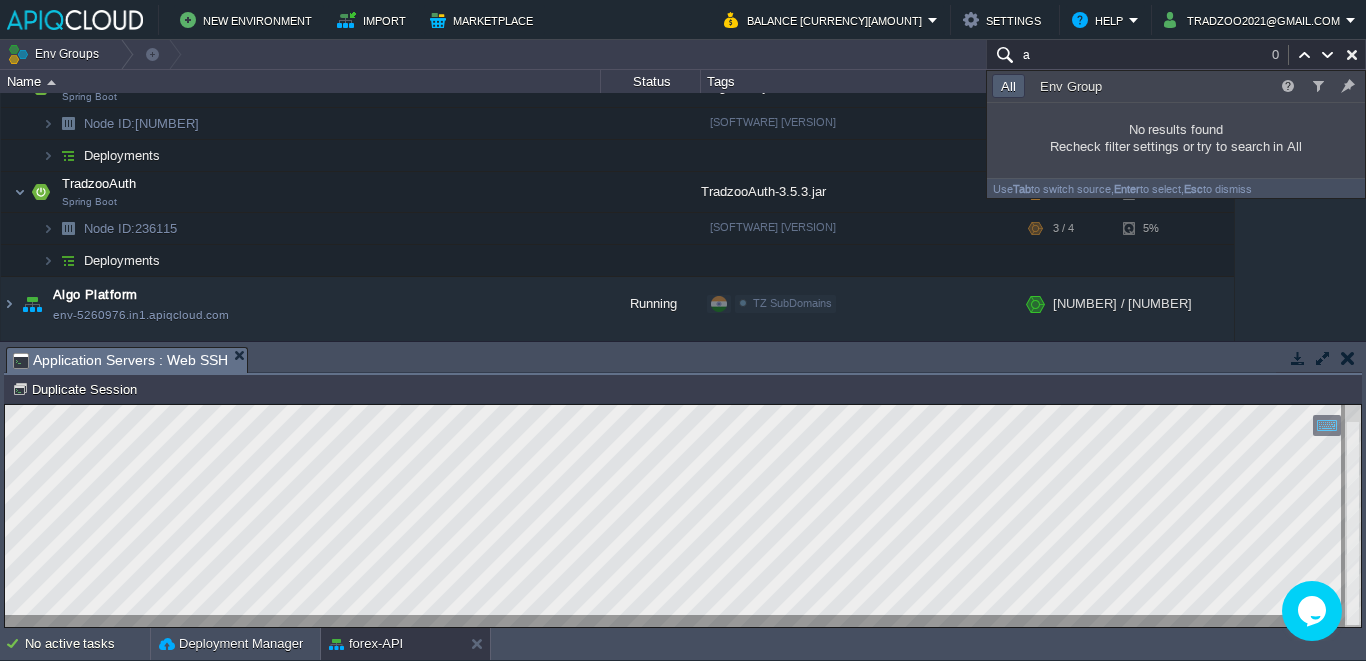 scroll, scrollTop: 0, scrollLeft: 0, axis: both 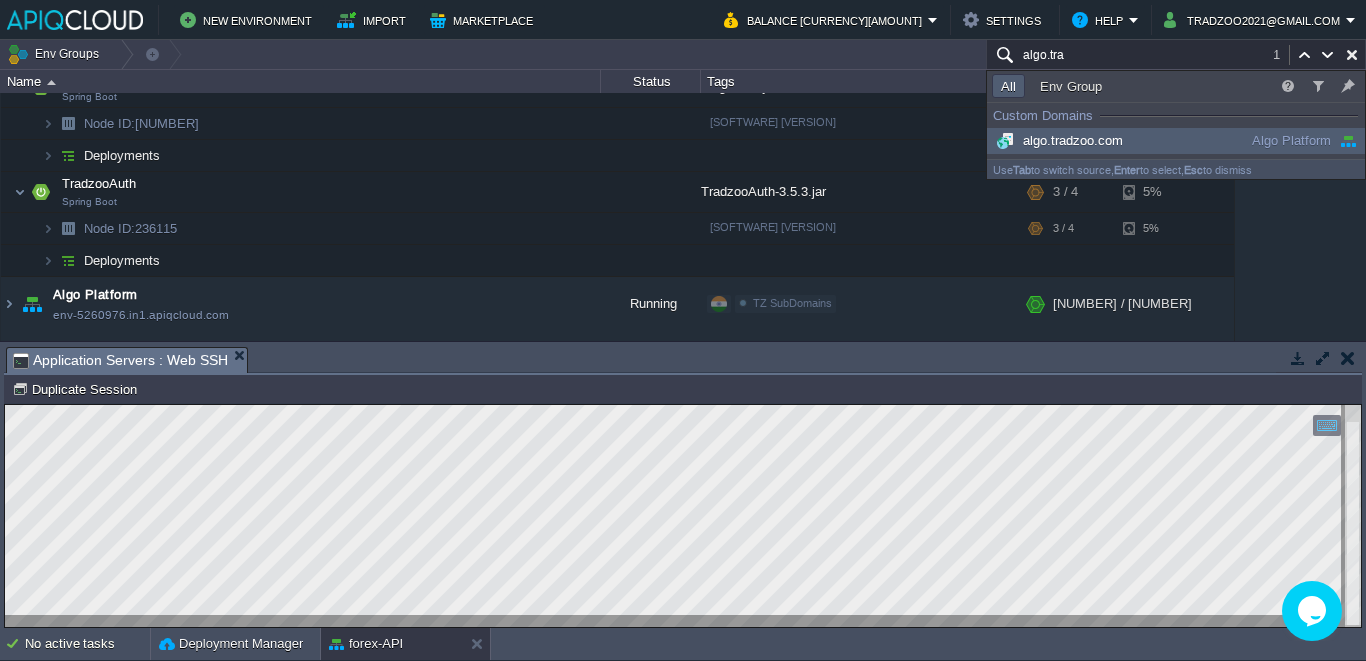 click on "Algo Platform" at bounding box center [1281, 141] 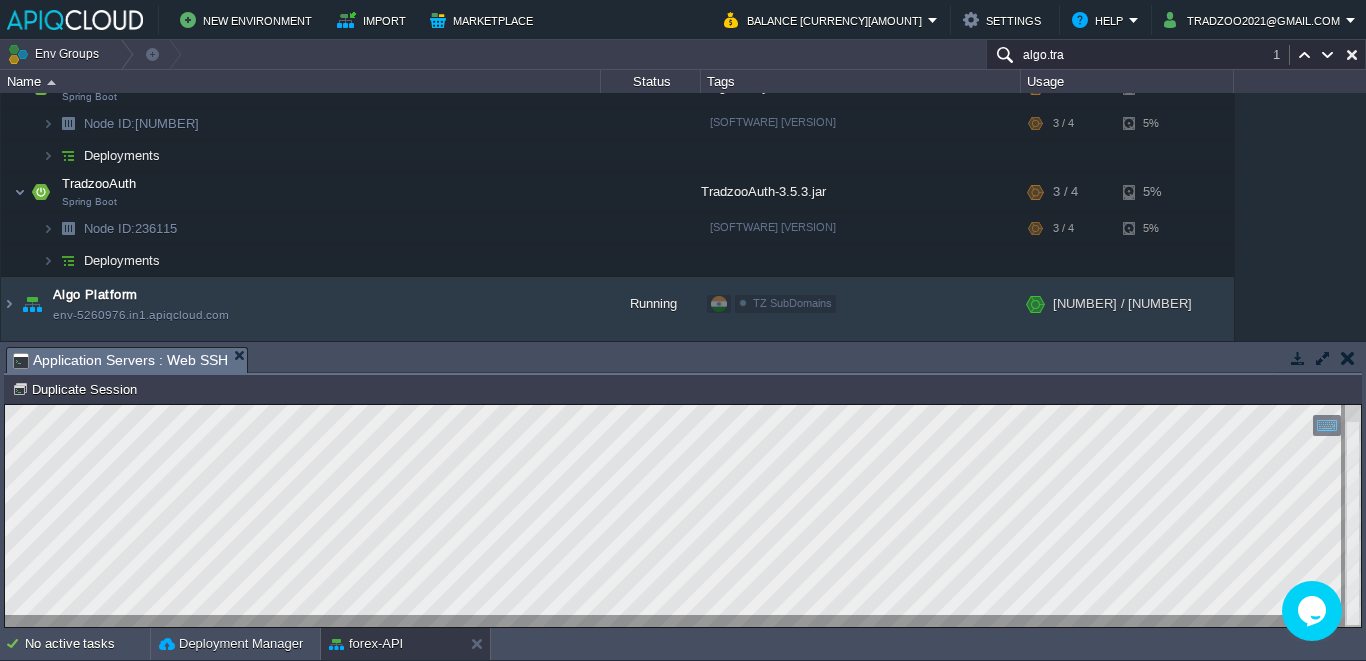 scroll, scrollTop: 402, scrollLeft: 0, axis: vertical 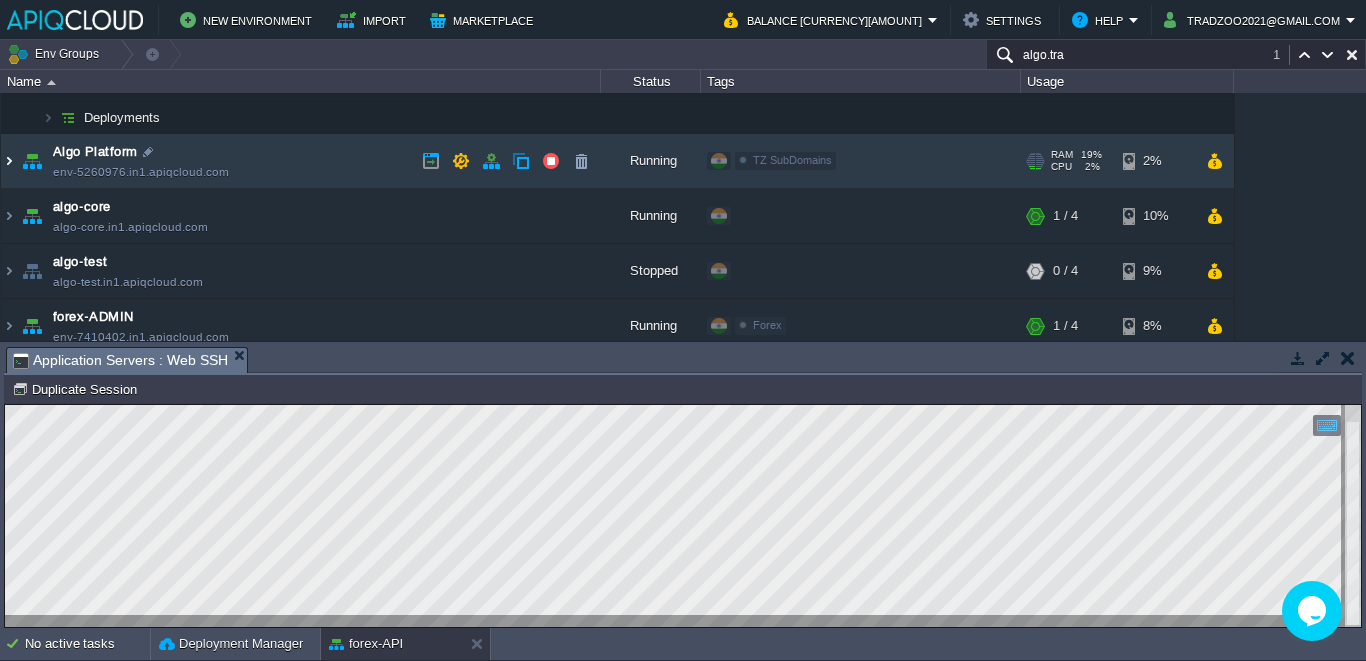 click at bounding box center (9, 161) 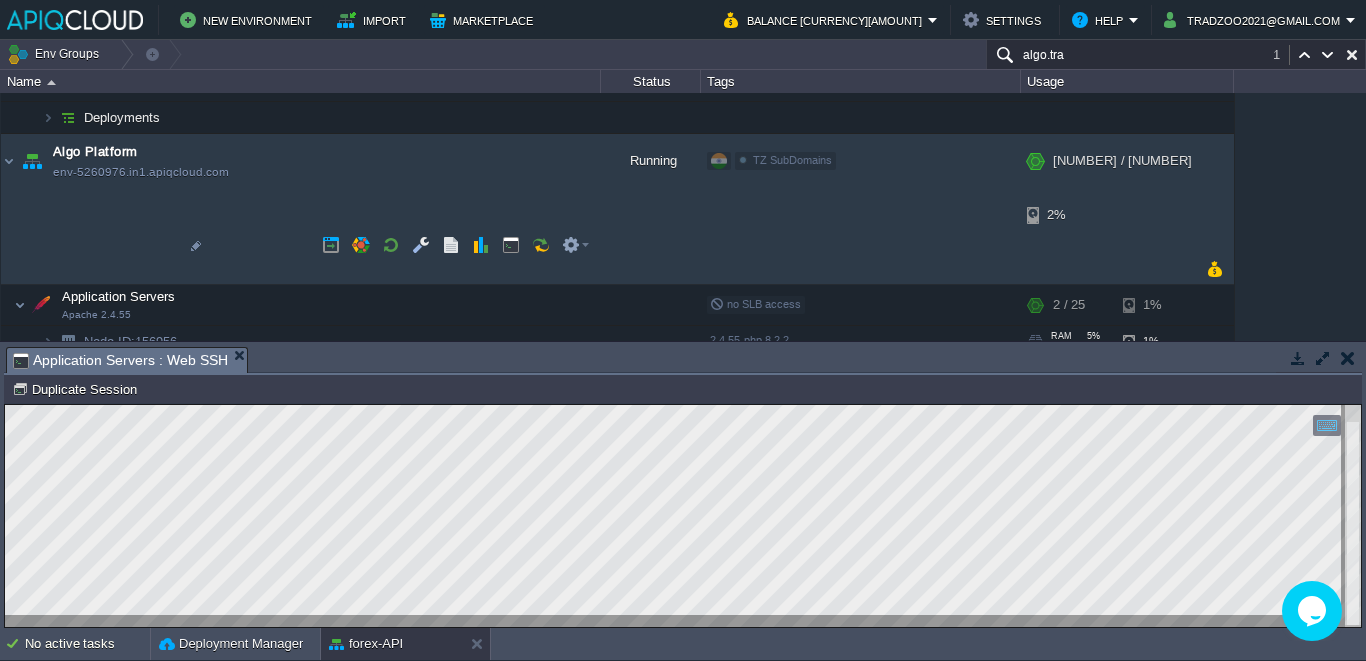 click at bounding box center [28, 335] 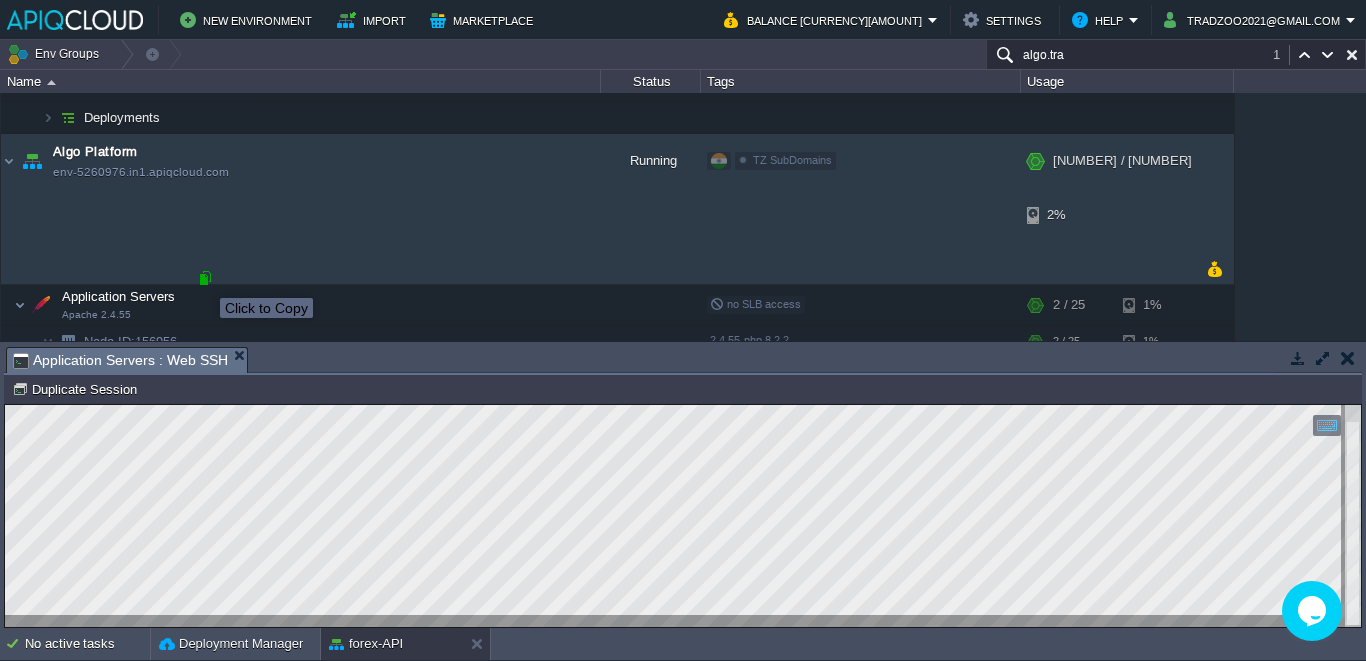 click at bounding box center [205, 278] 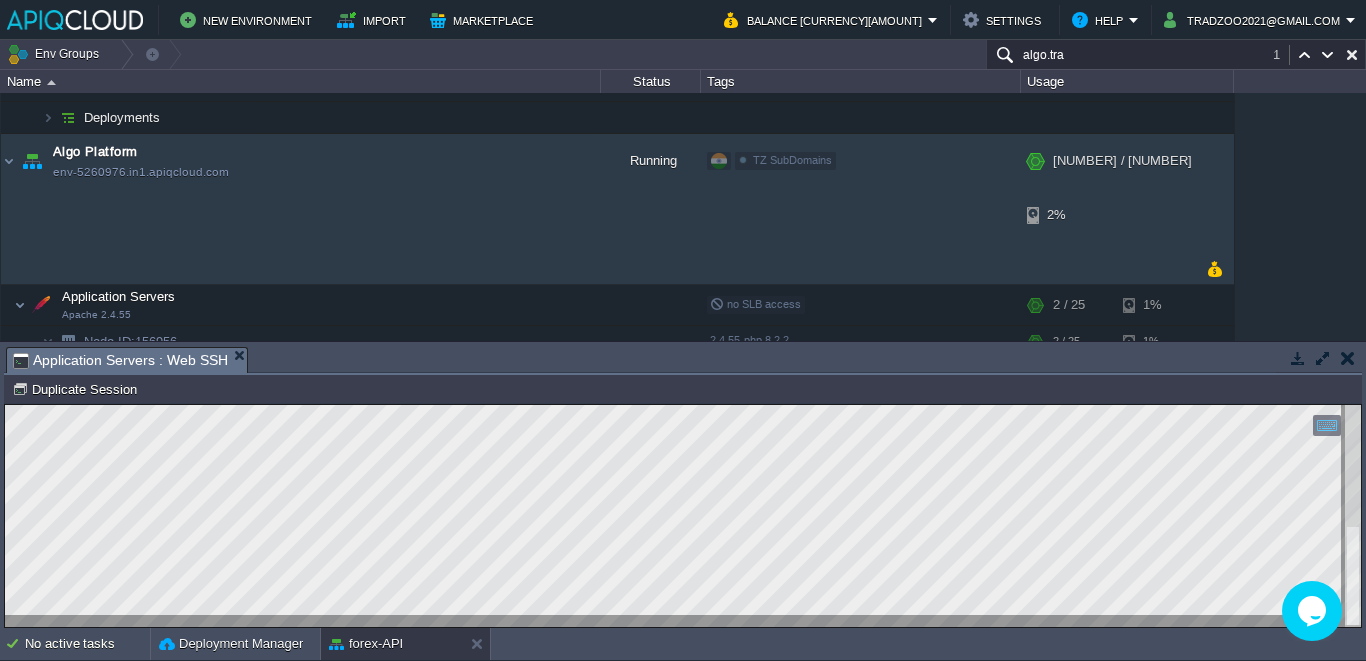click on "algo.tra" at bounding box center [1176, 54] 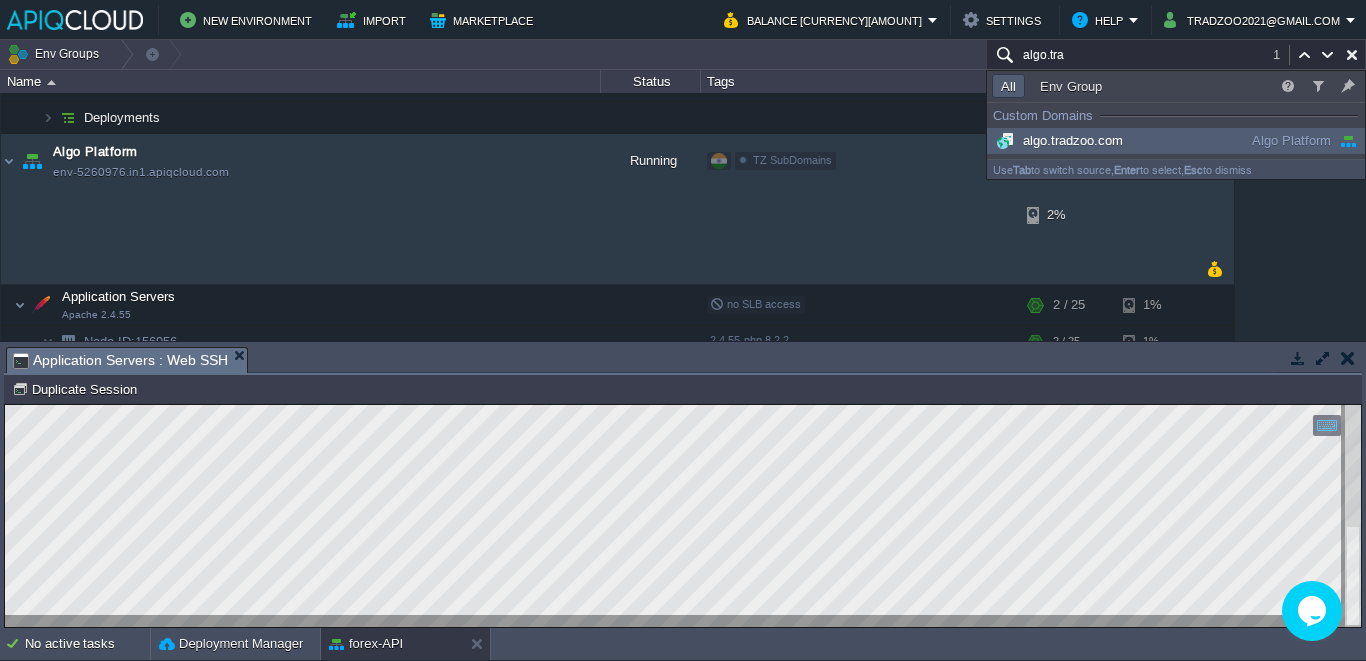 click on "algo.tra" at bounding box center [1176, 54] 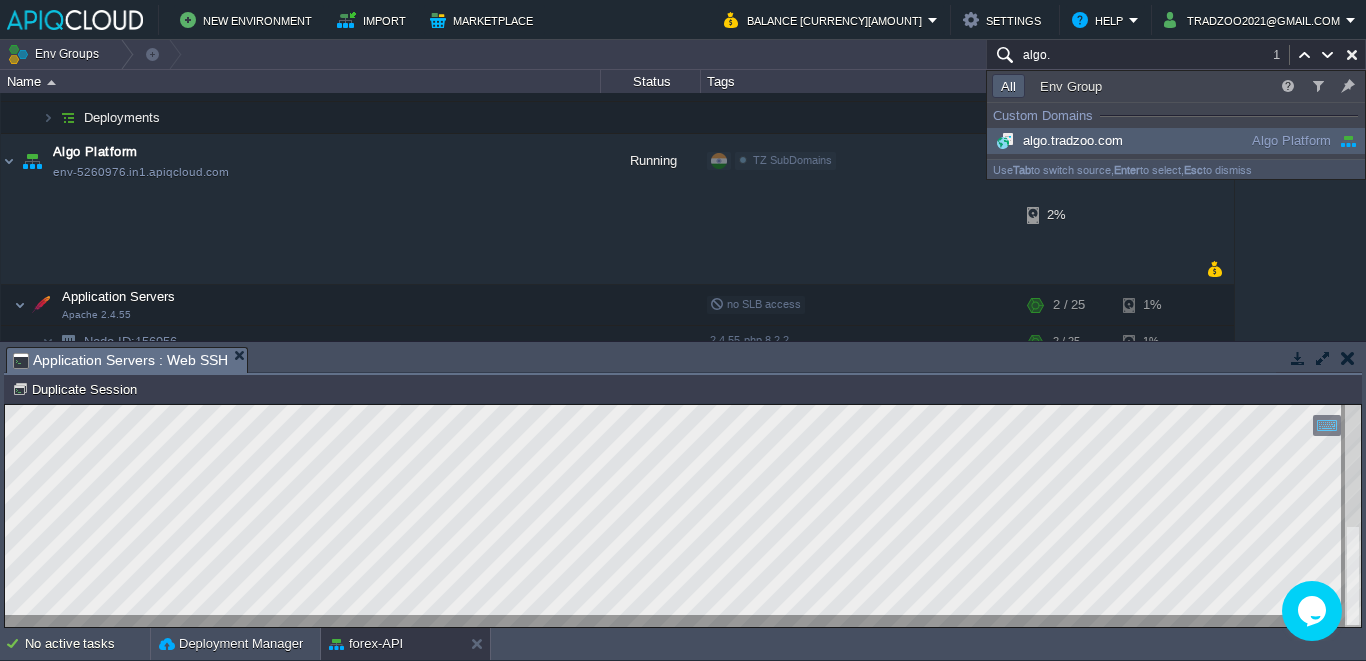 type on "algo." 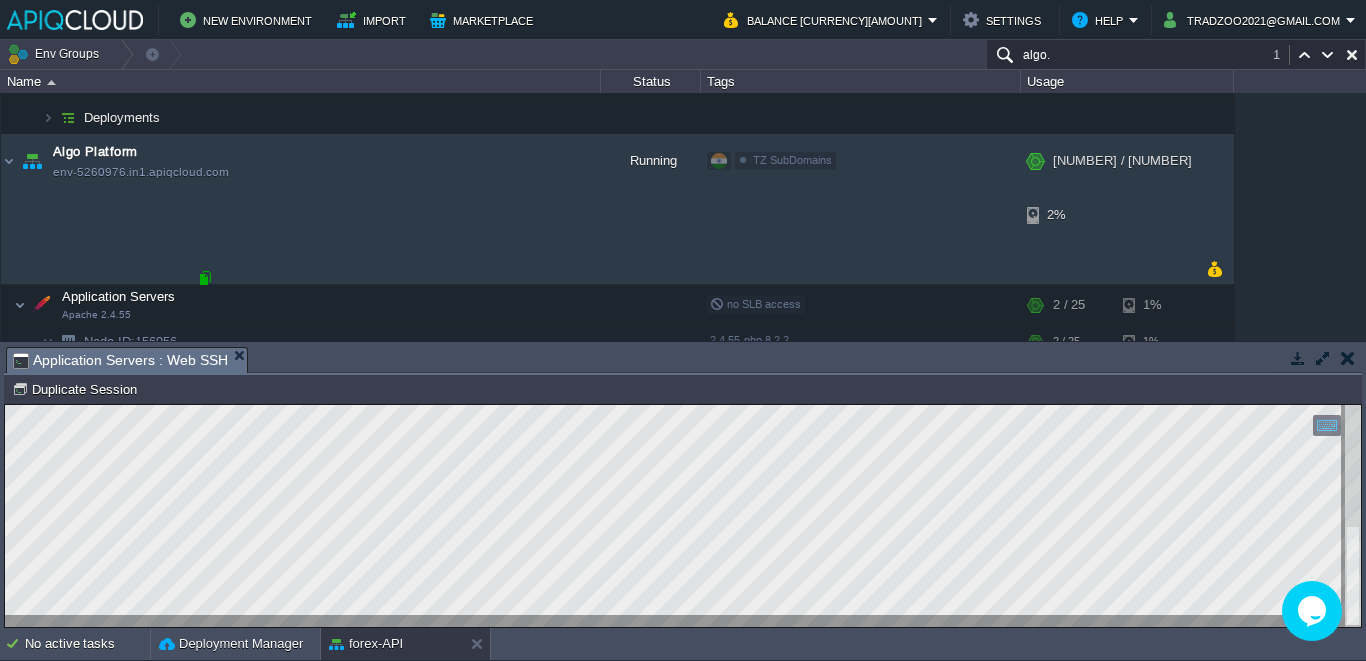 click at bounding box center (205, 278) 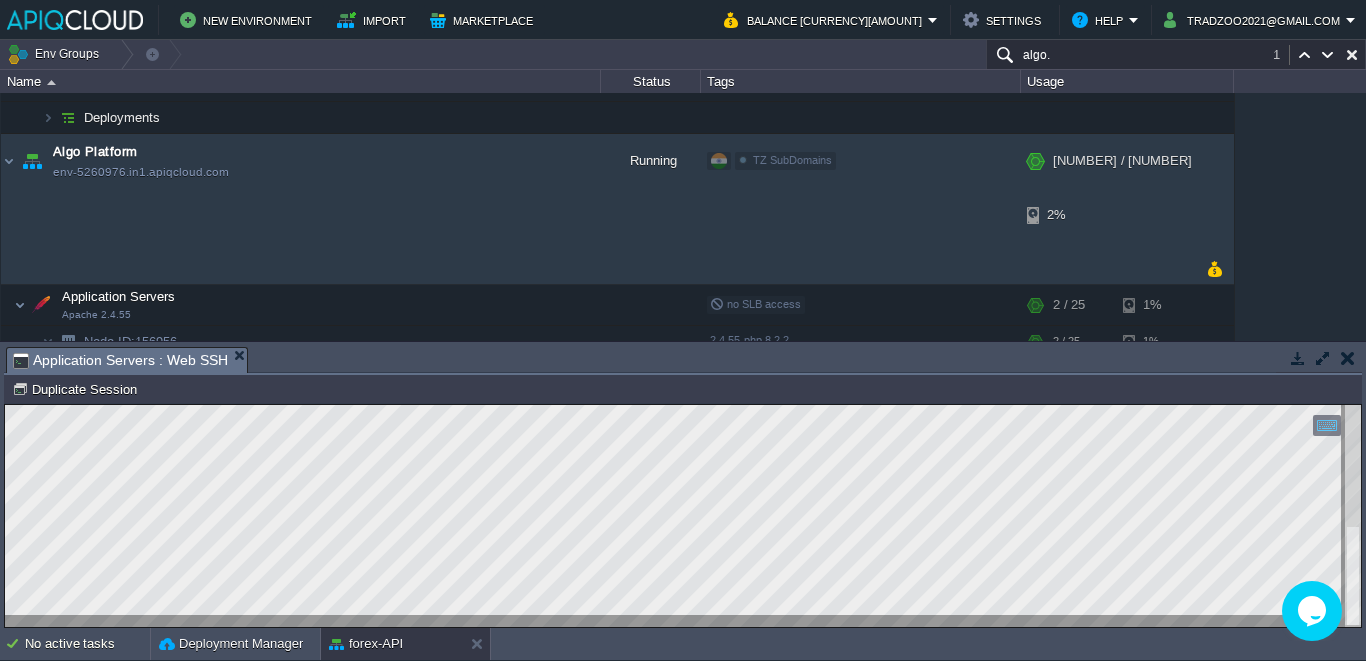 scroll, scrollTop: 0, scrollLeft: 0, axis: both 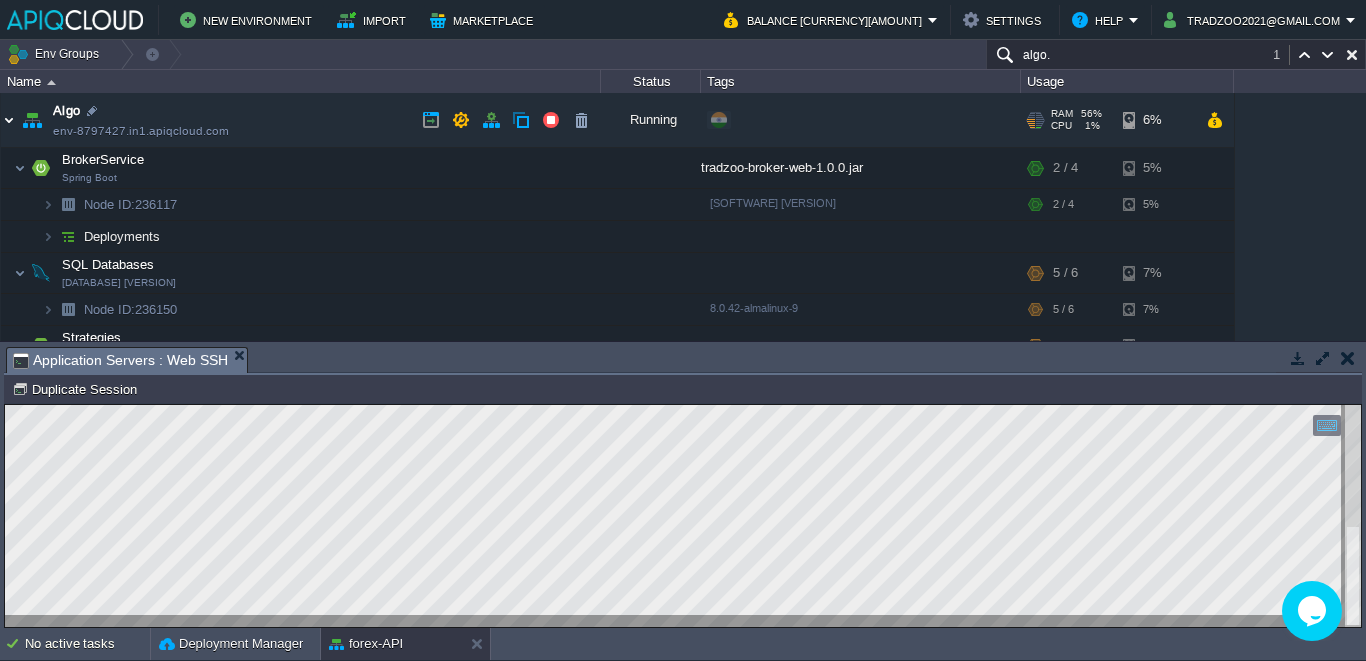 click at bounding box center [9, 120] 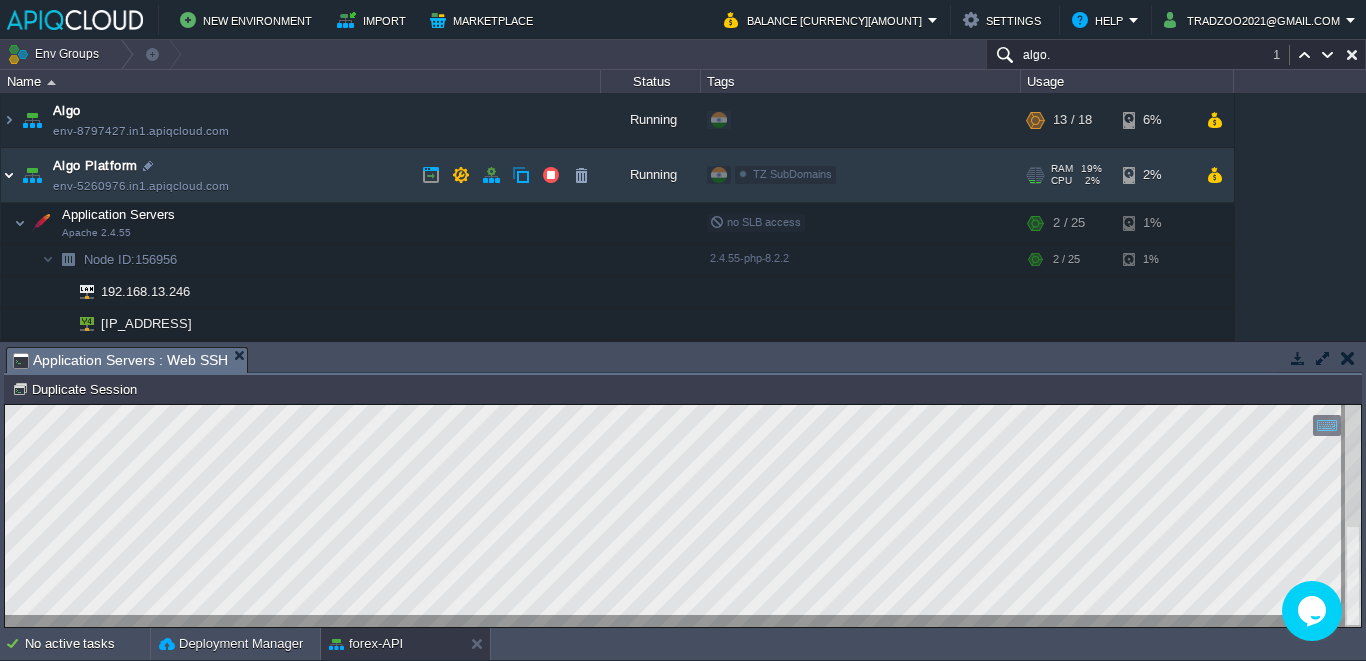 click at bounding box center [9, 175] 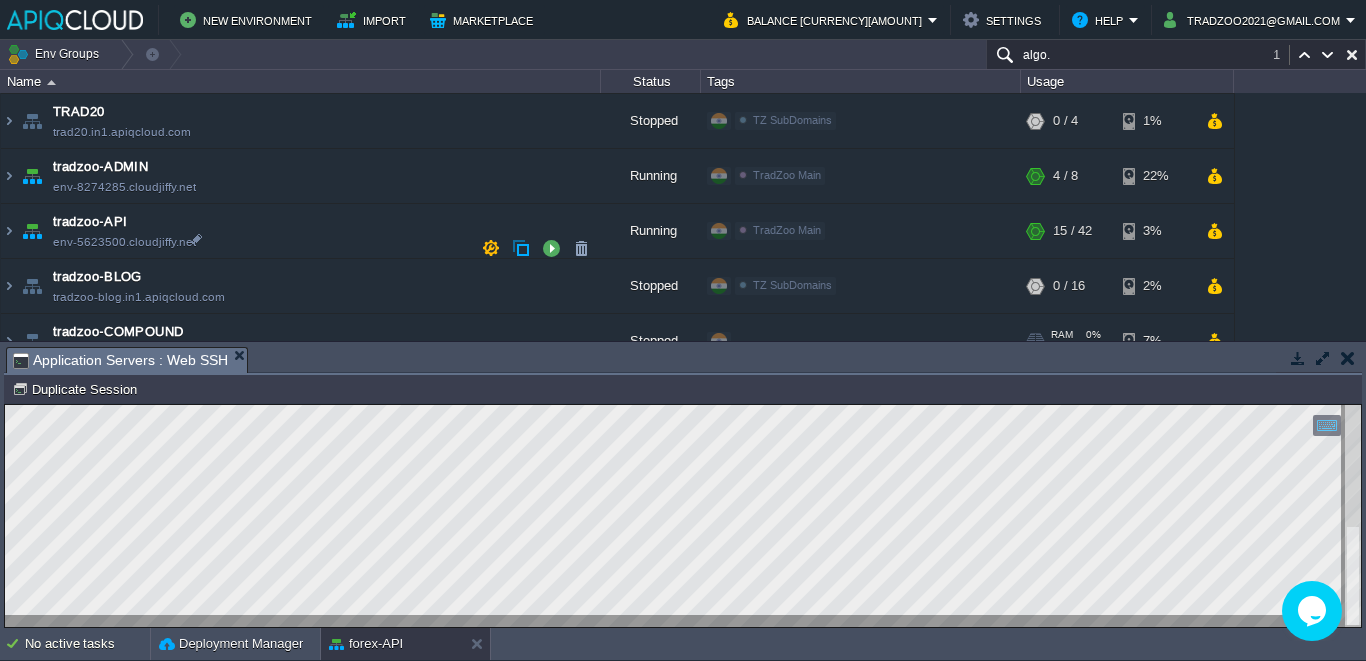 scroll, scrollTop: 904, scrollLeft: 0, axis: vertical 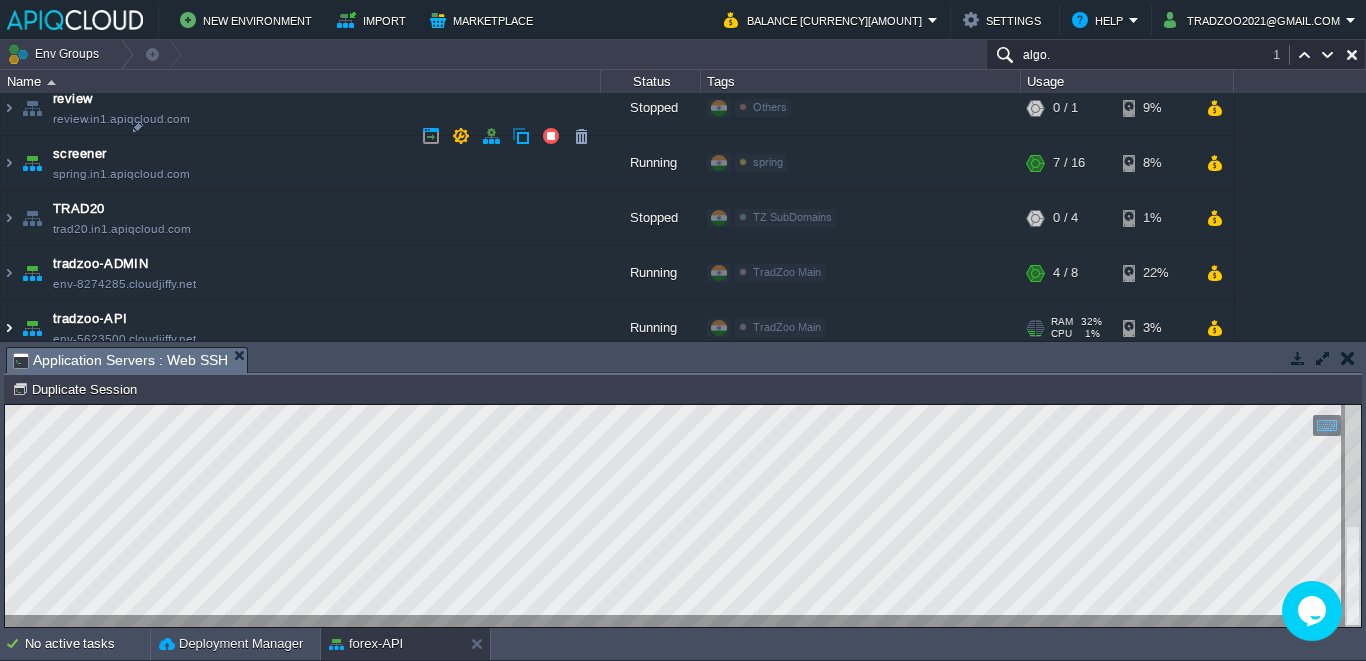 click at bounding box center (9, 328) 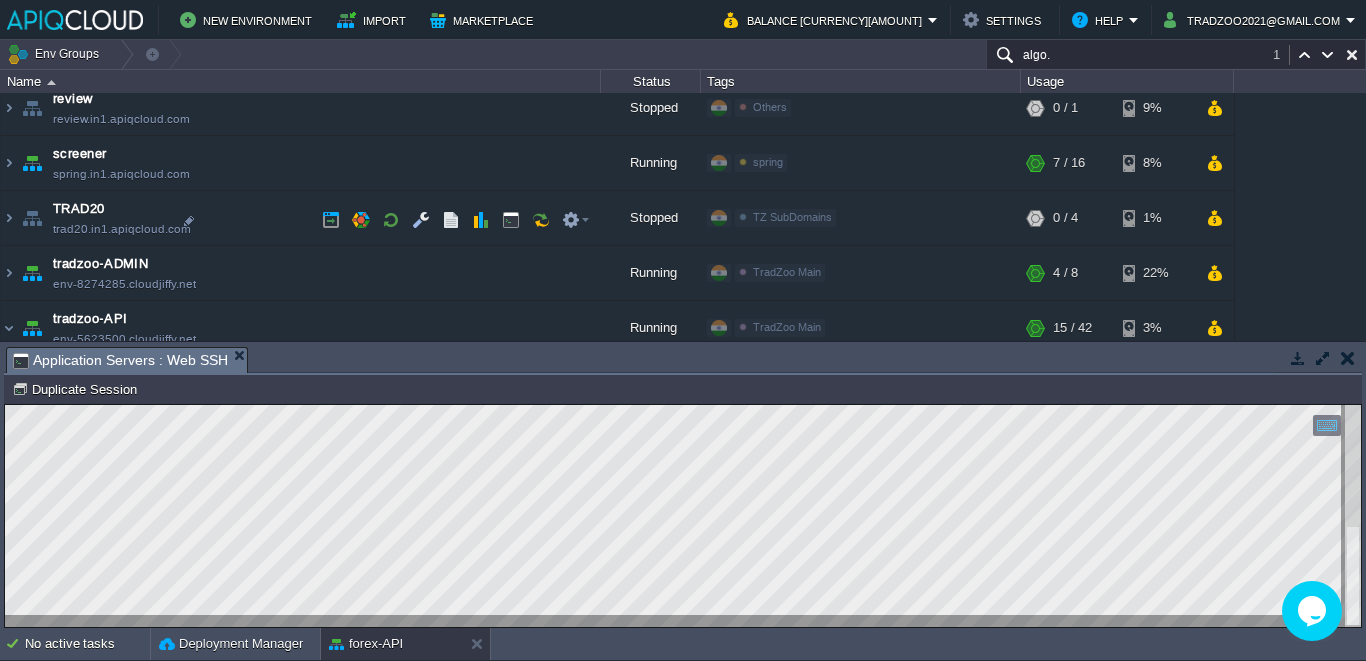 click at bounding box center [48, 412] 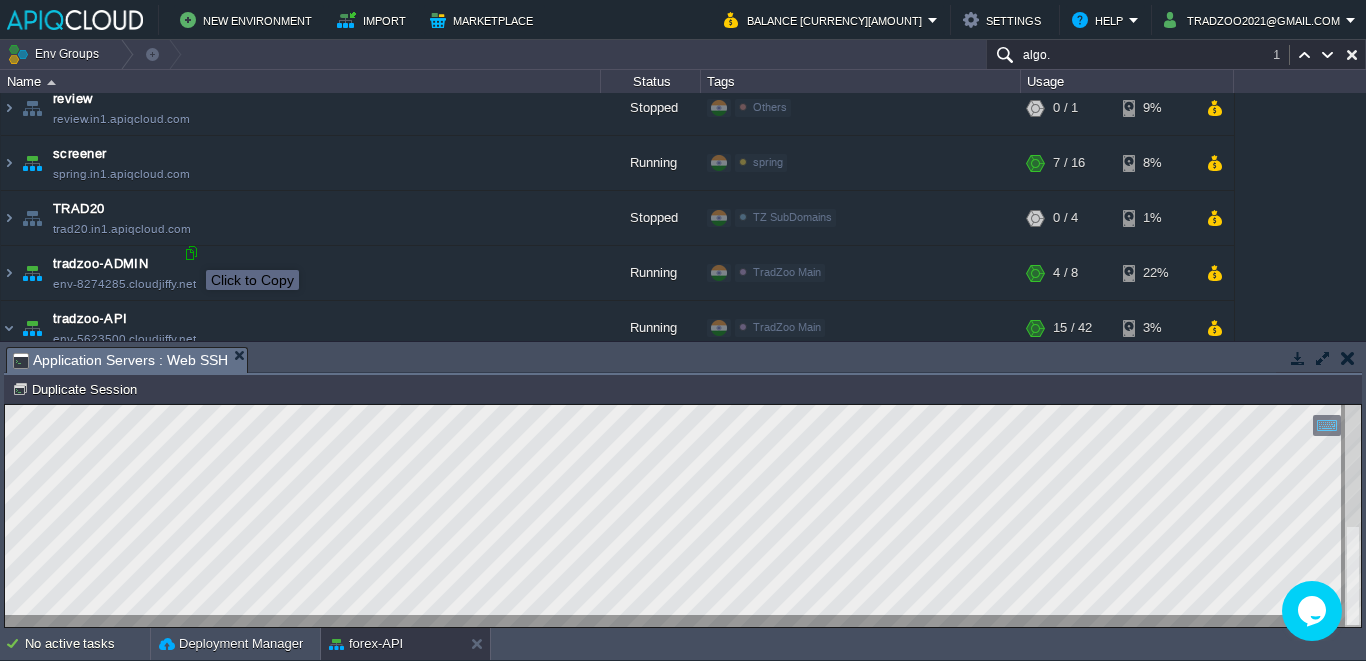 click at bounding box center [191, 253] 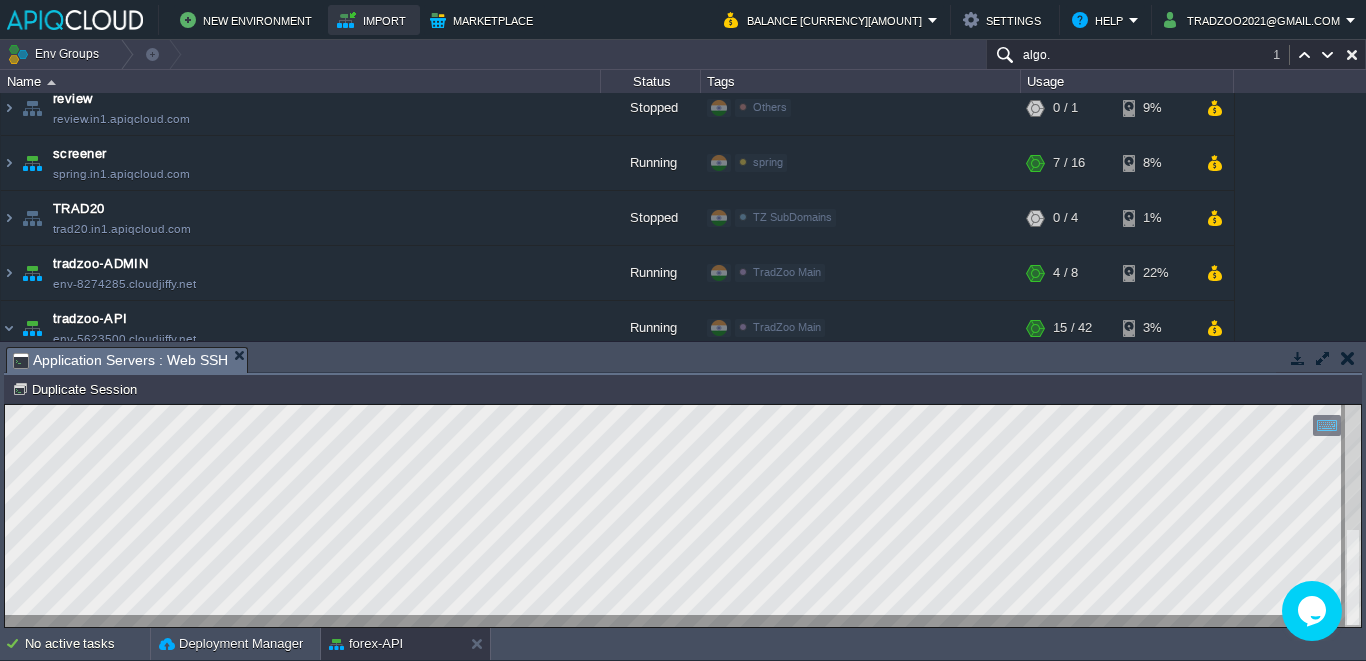 click on "Import" at bounding box center (374, 20) 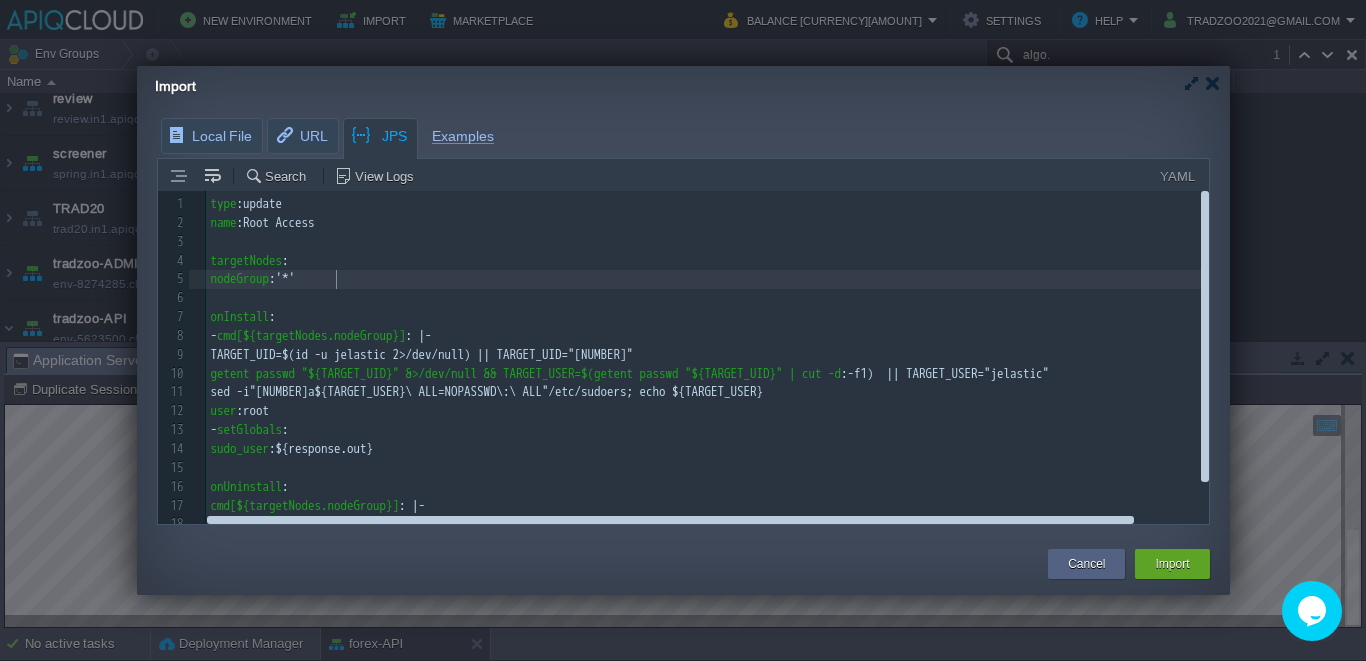 scroll, scrollTop: 7, scrollLeft: 0, axis: vertical 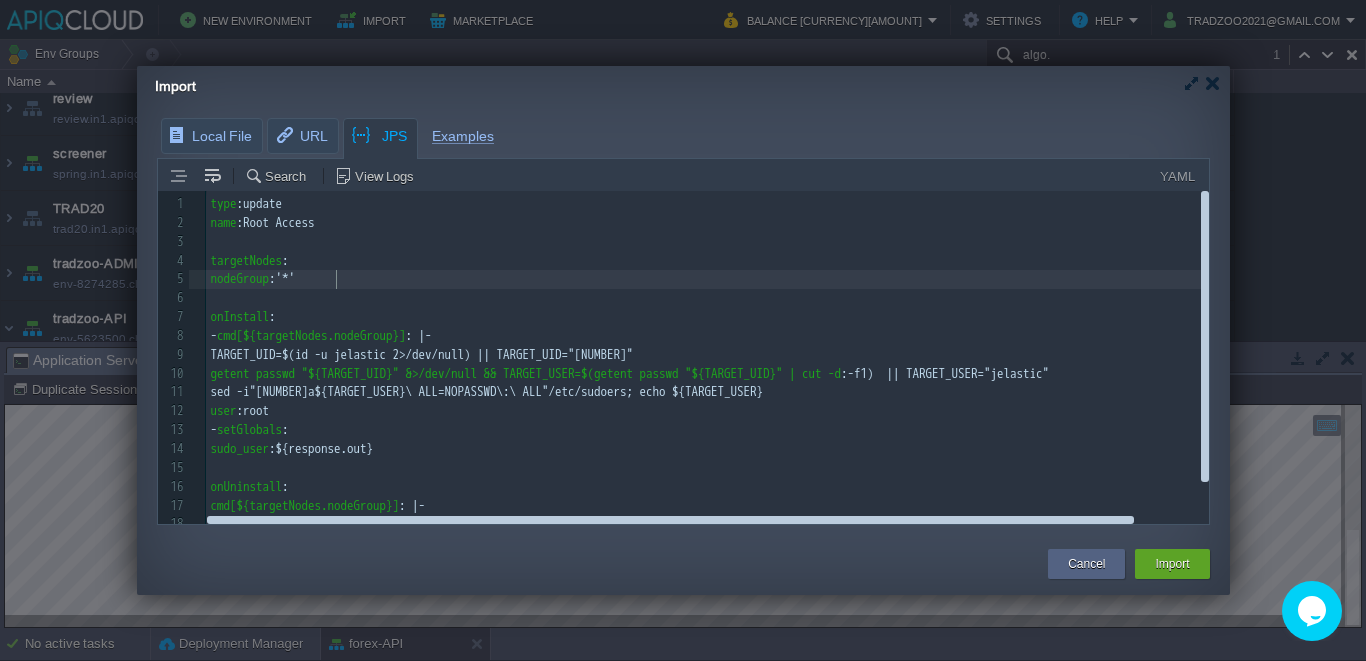 click on "nodeGroup :  '*'" at bounding box center [742, 279] 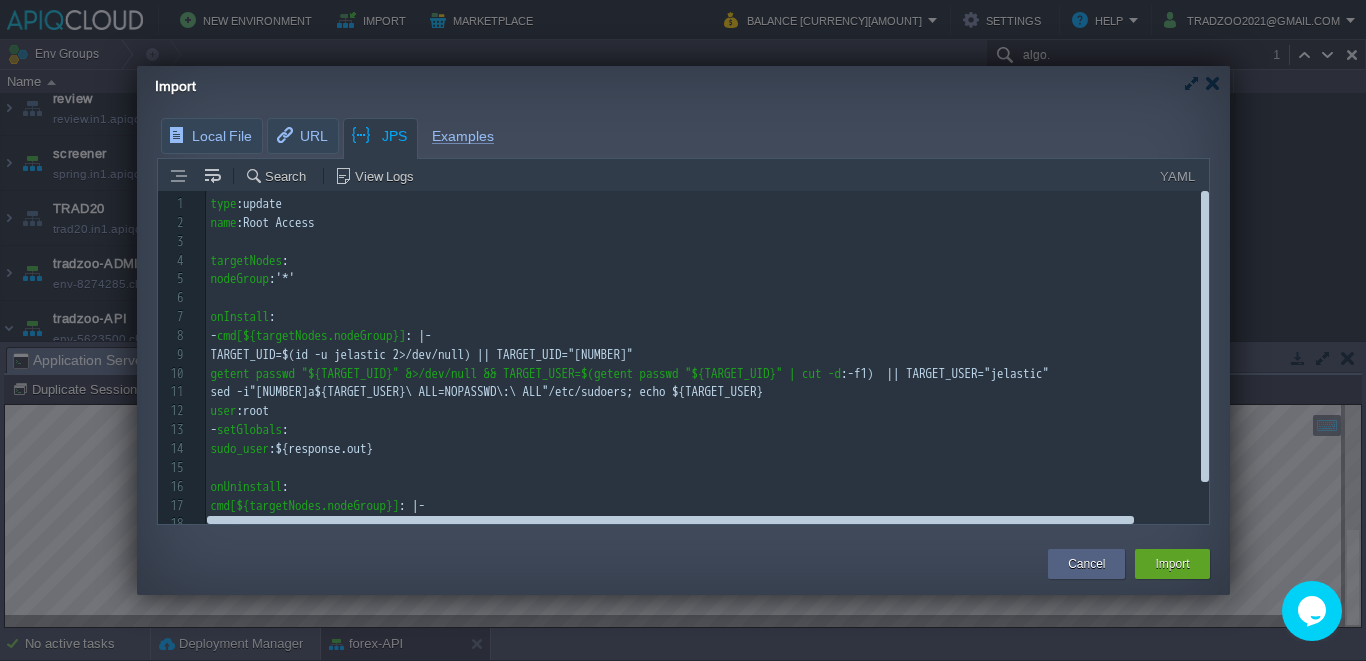 scroll, scrollTop: 41, scrollLeft: 0, axis: vertical 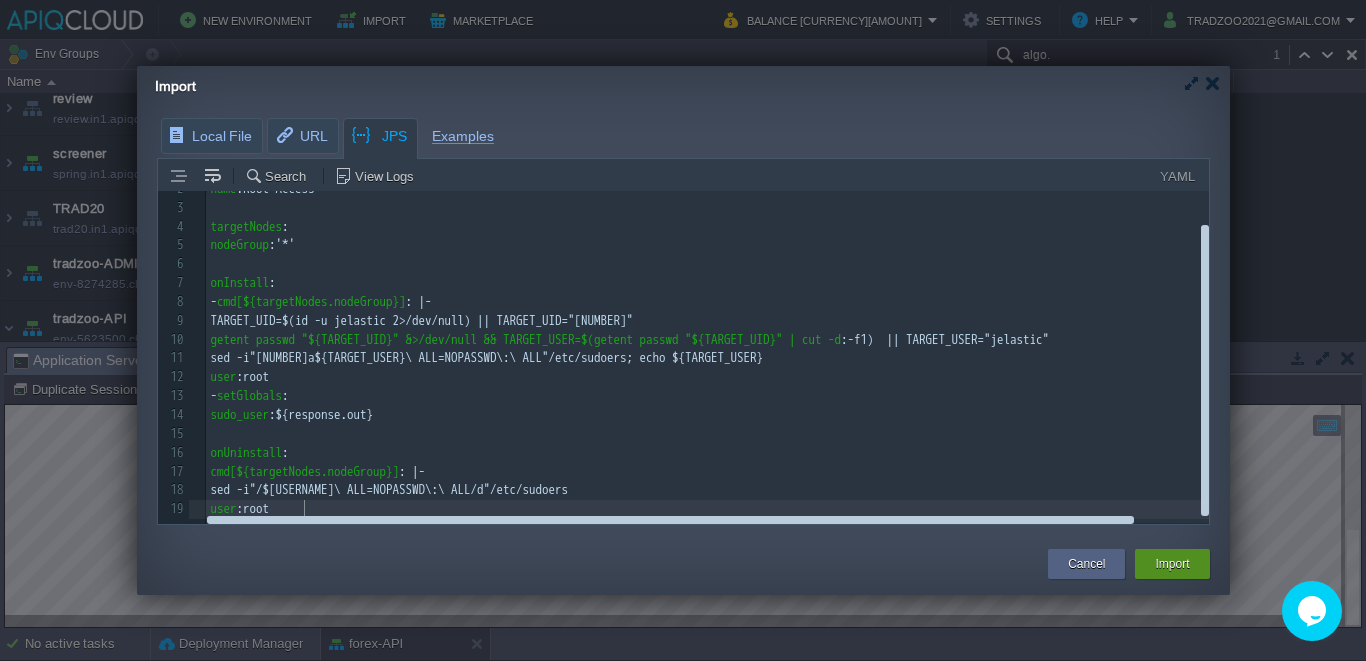 click on "Import" at bounding box center [1172, 564] 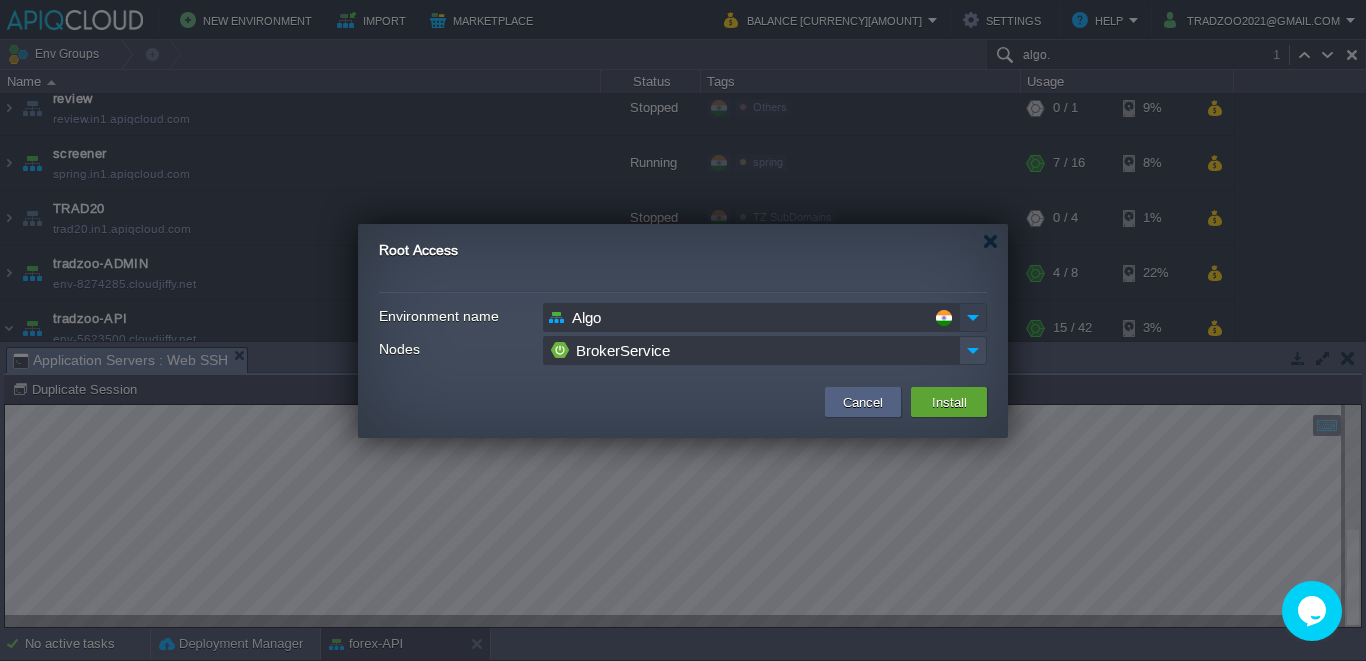 click at bounding box center [973, 317] 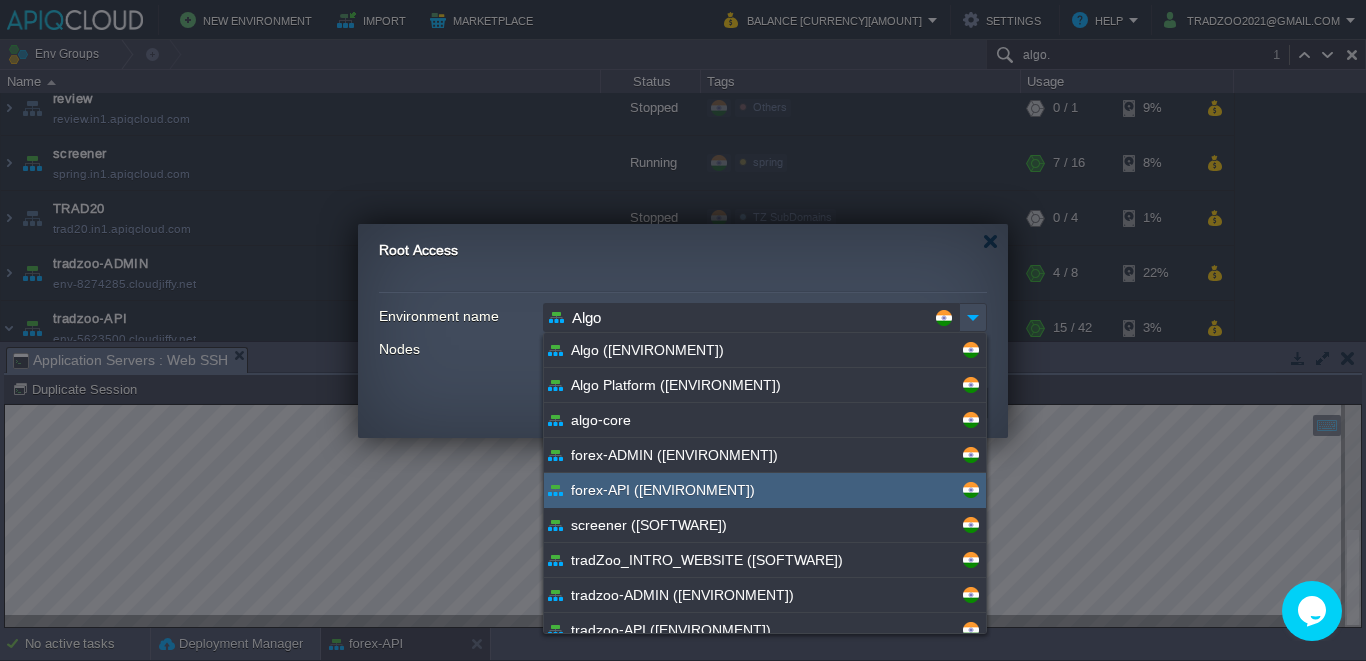 click on "forex-API ([ENVIRONMENT])" at bounding box center [663, 489] 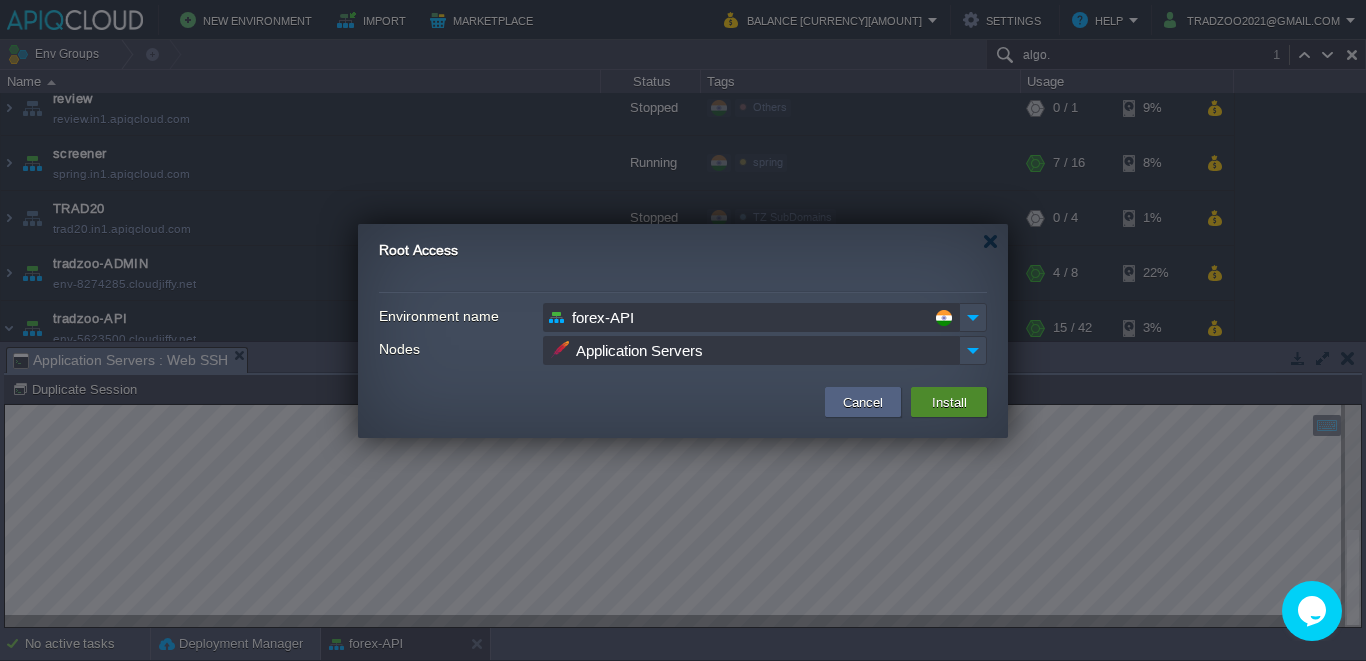 click on "Install" at bounding box center (949, 402) 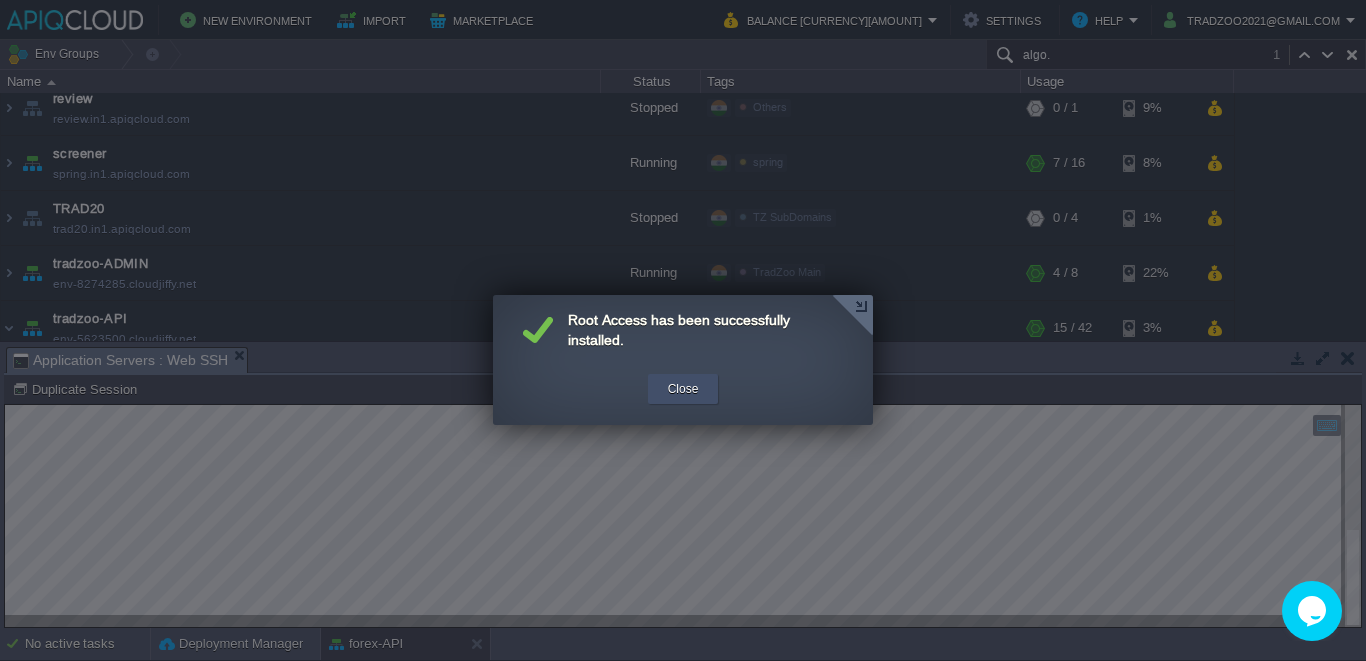 click on "Close" at bounding box center [683, 389] 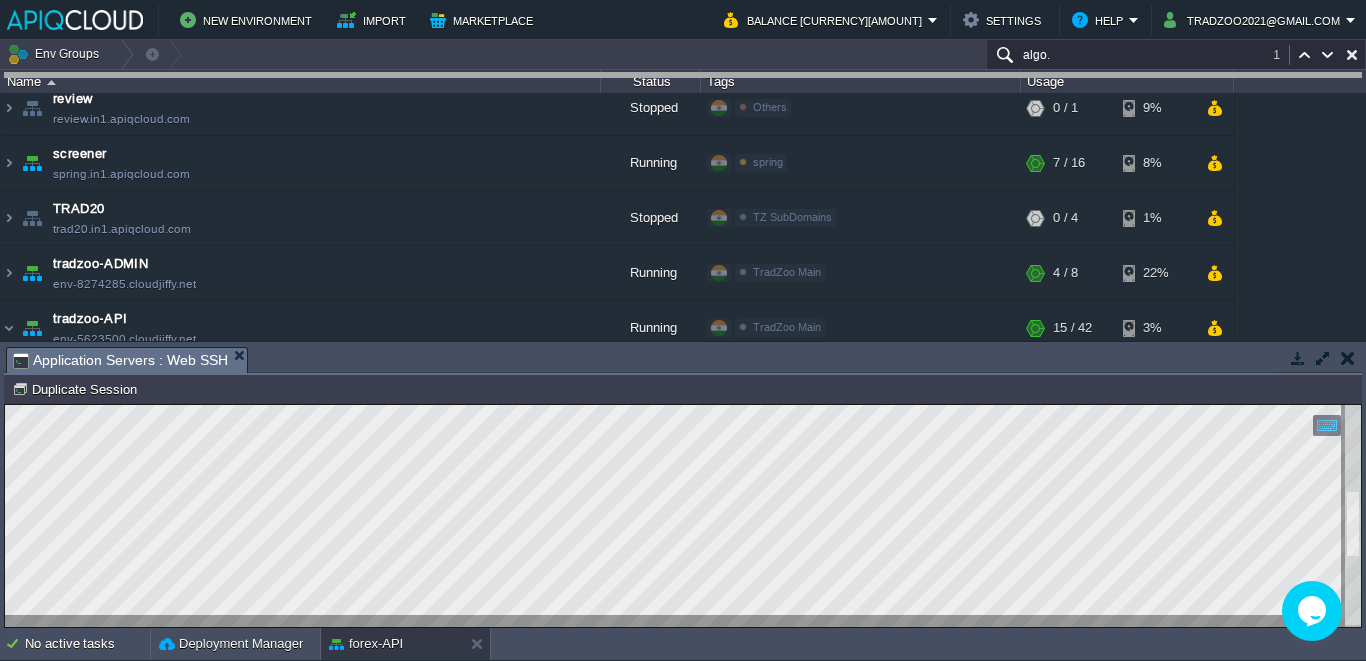 drag, startPoint x: 469, startPoint y: 352, endPoint x: 531, endPoint y: 42, distance: 316.13922 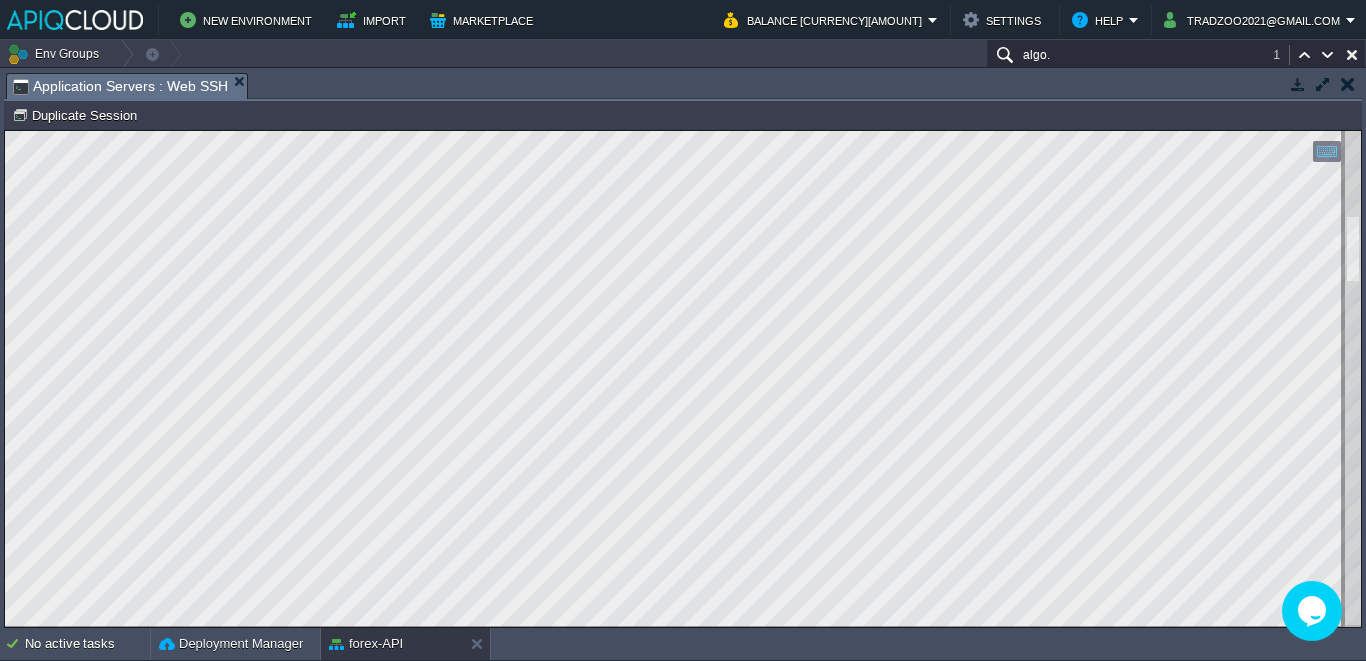 click at bounding box center [1353, 379] 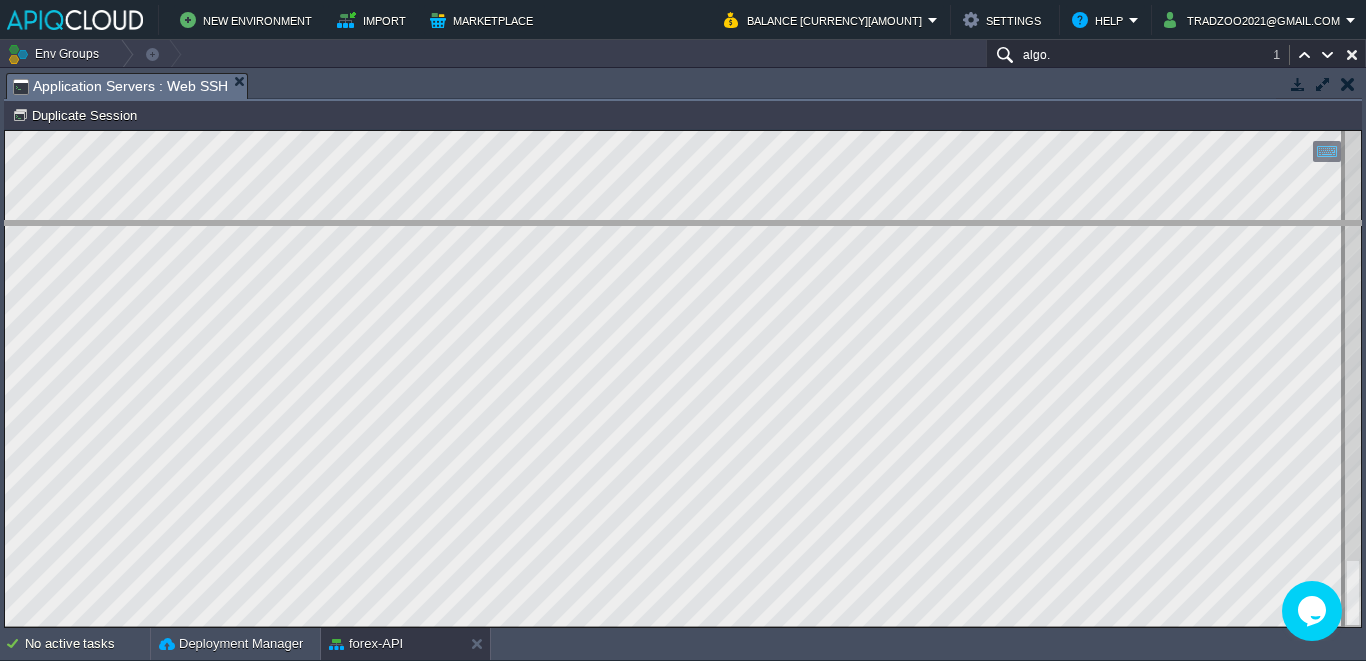 drag, startPoint x: 704, startPoint y: 88, endPoint x: 686, endPoint y: 253, distance: 165.97891 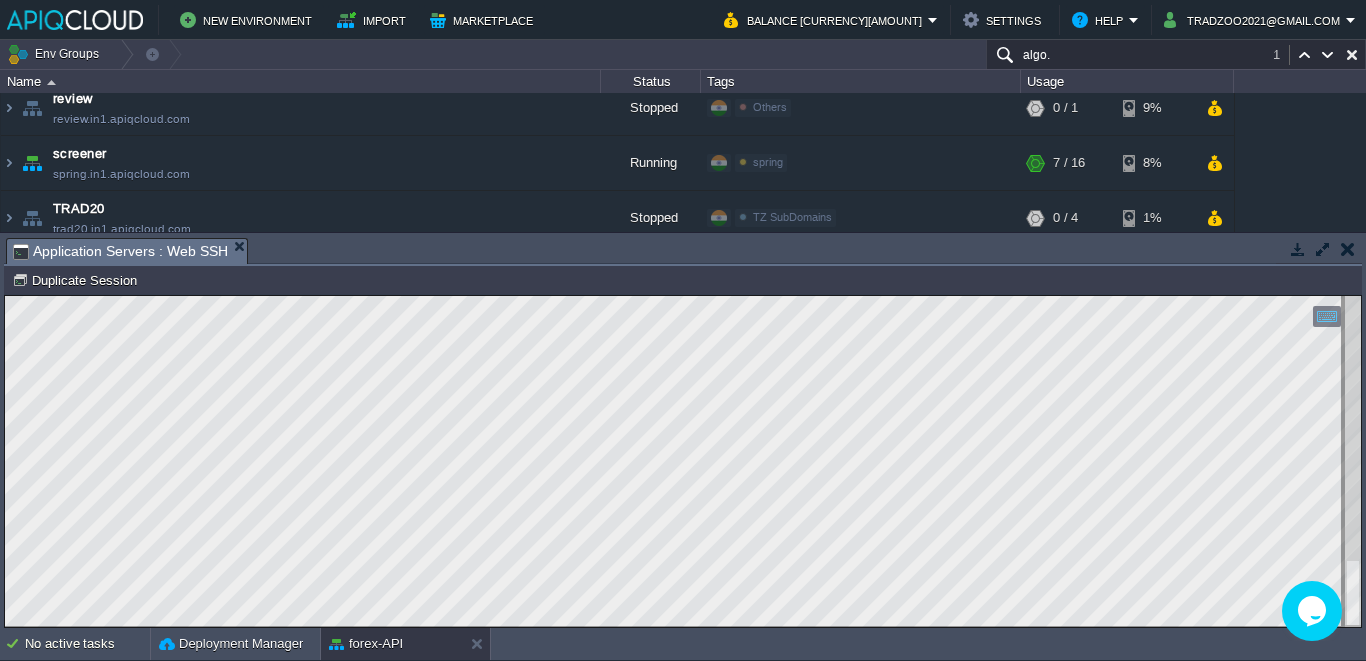 click on "algo." at bounding box center [1176, 54] 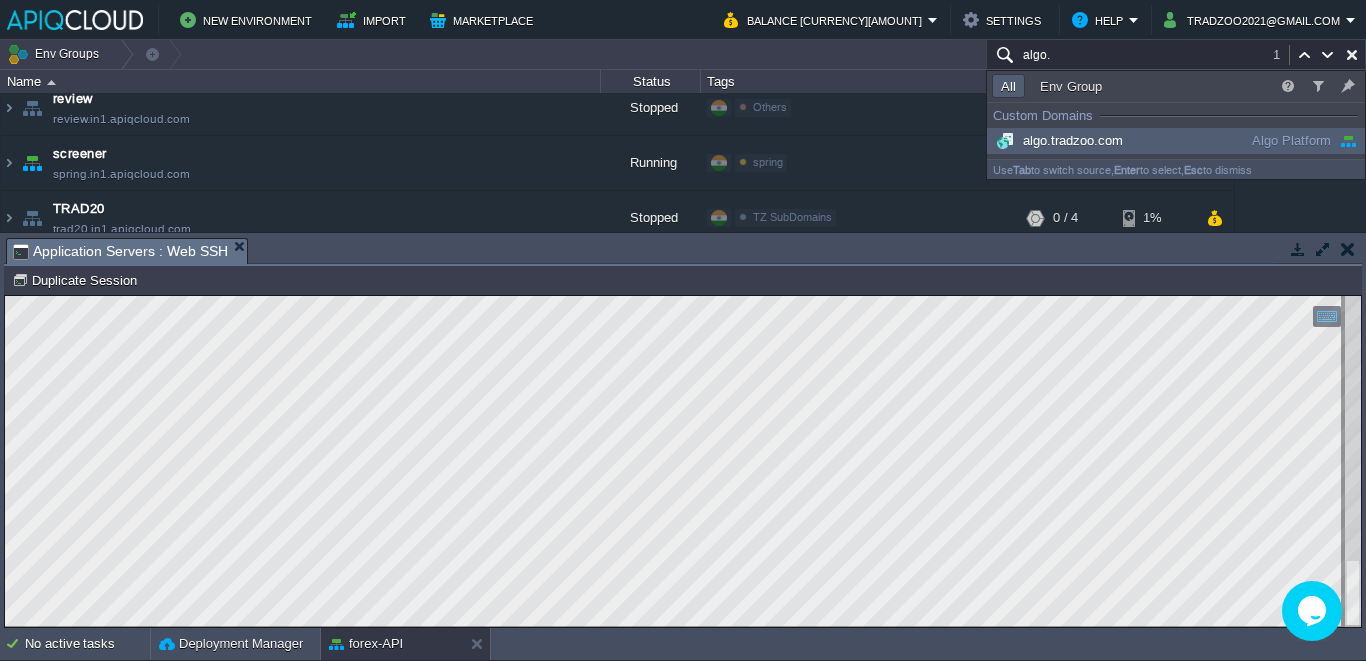 click on "algo." at bounding box center [1176, 54] 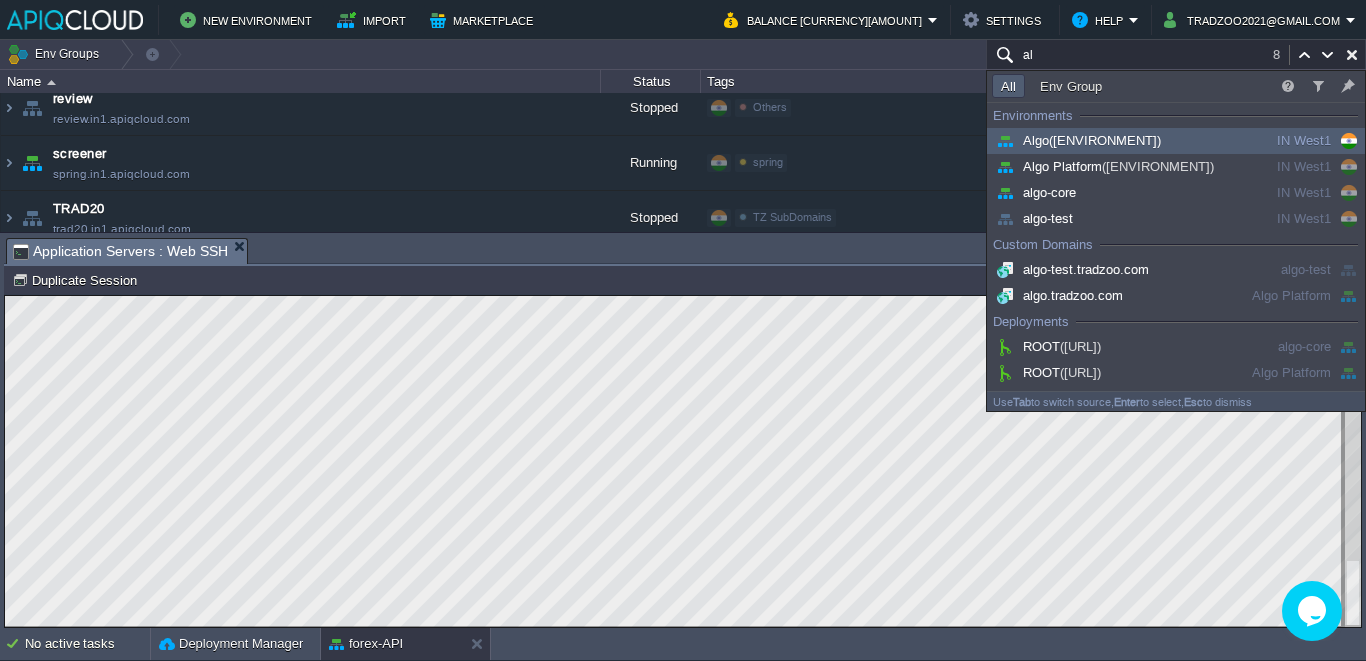 type on "a" 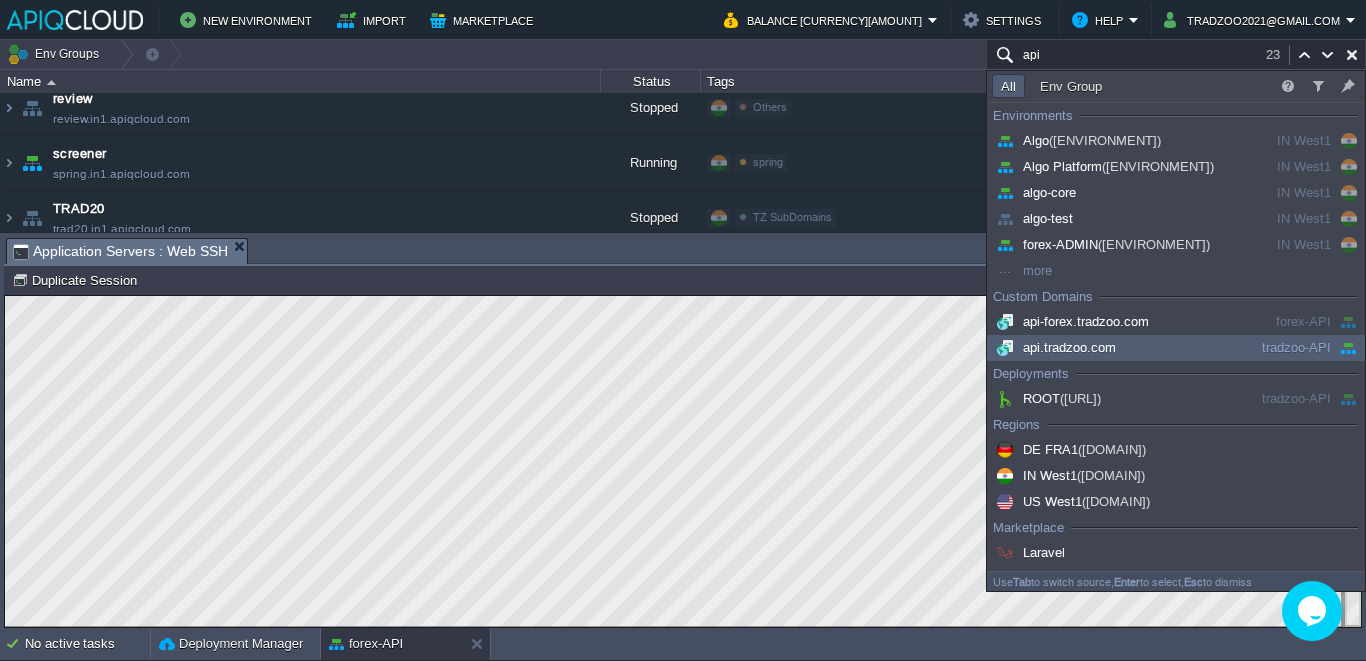 type on "api" 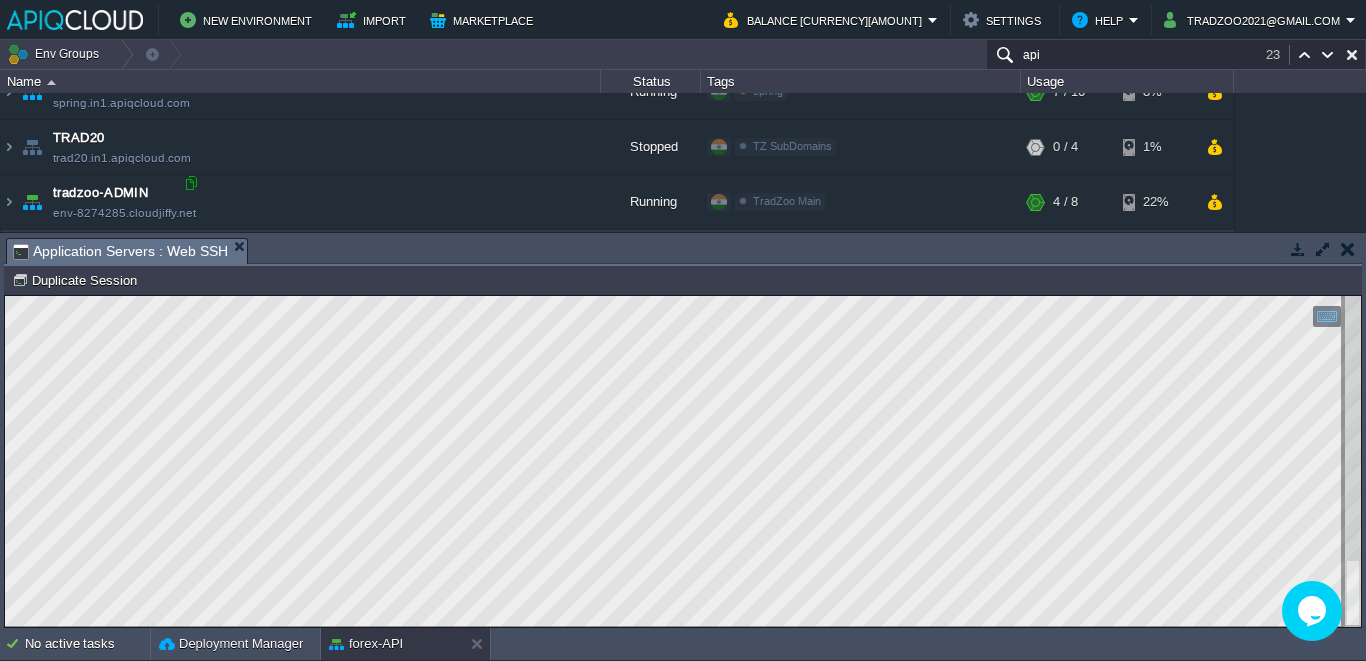 scroll, scrollTop: 980, scrollLeft: 0, axis: vertical 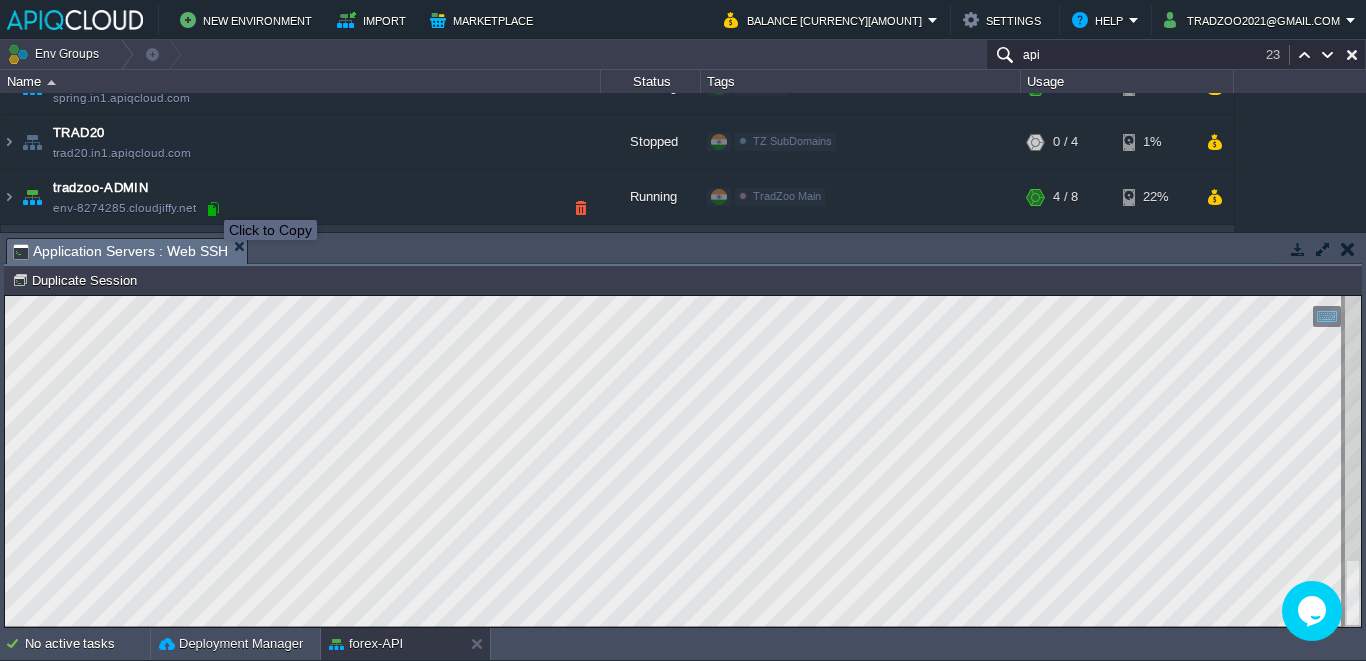 click at bounding box center (213, 209) 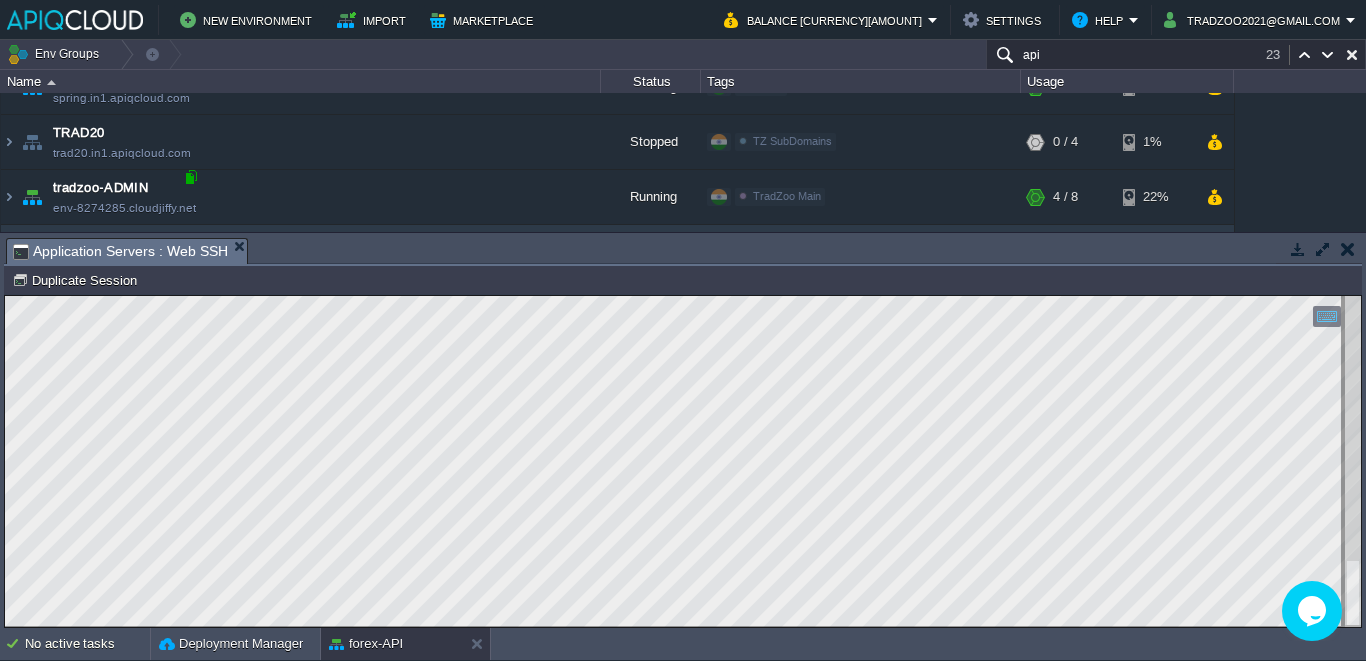 click at bounding box center [191, 177] 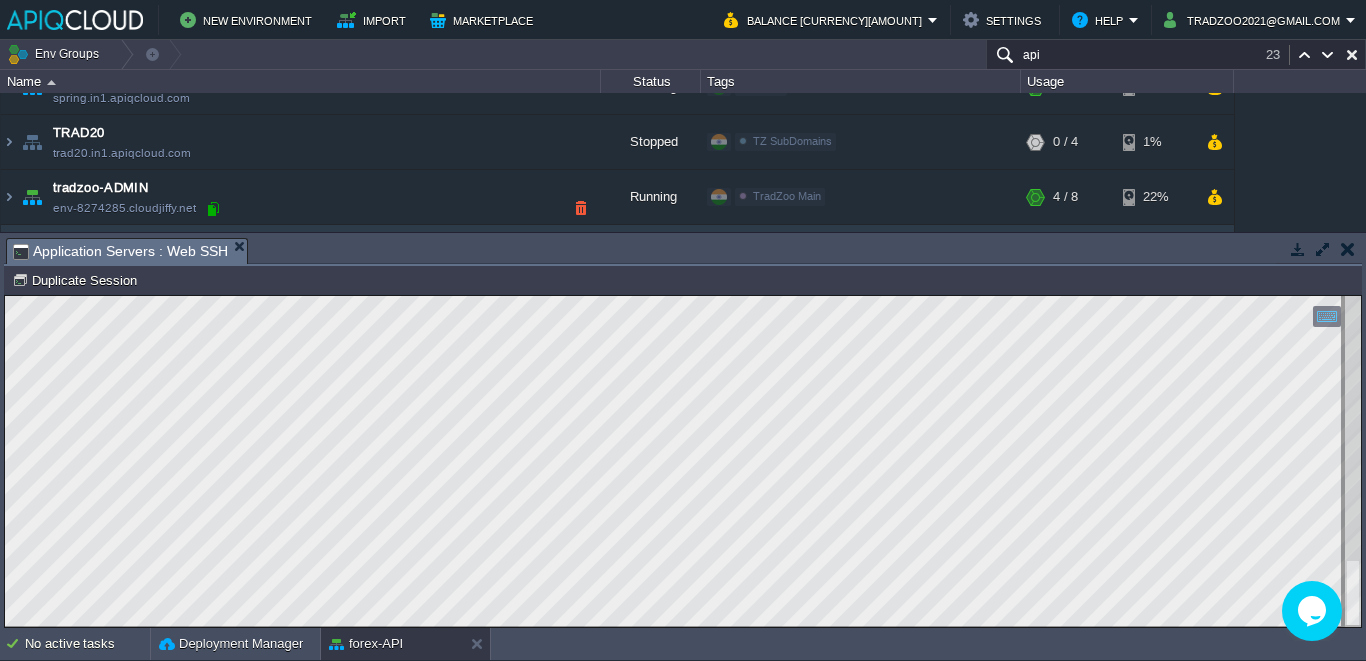 click at bounding box center [213, 209] 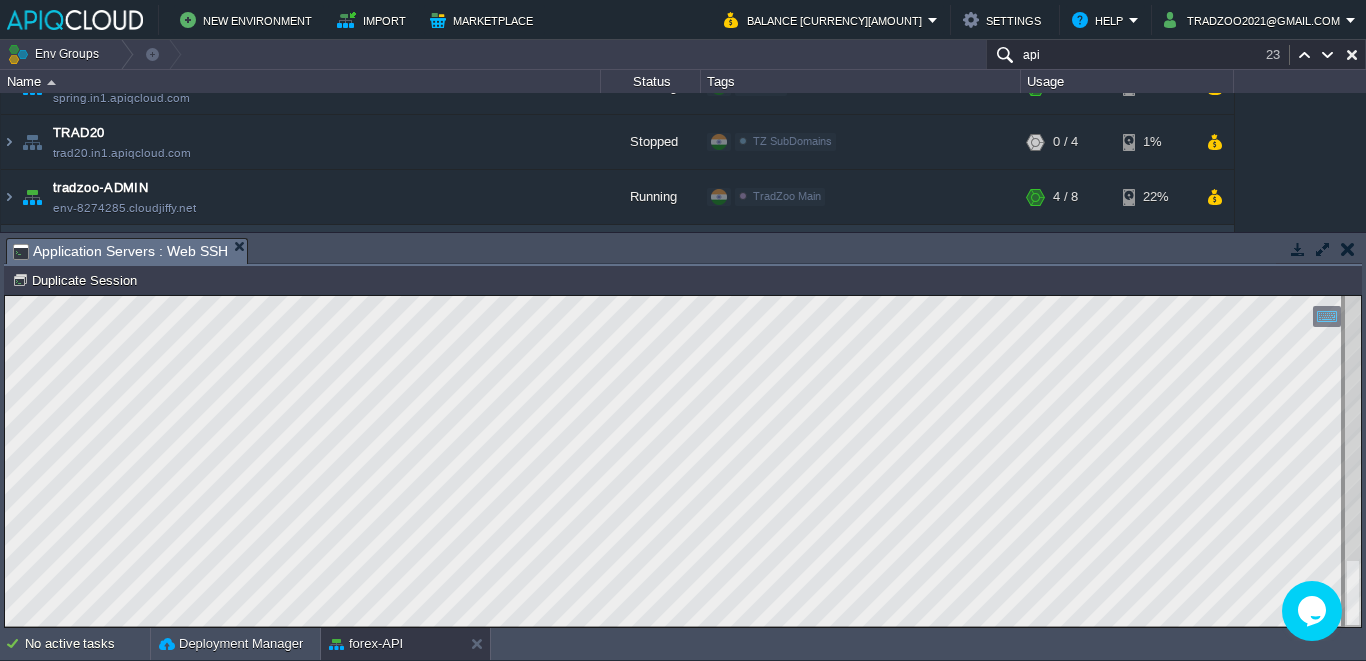 click at bounding box center [1353, 461] 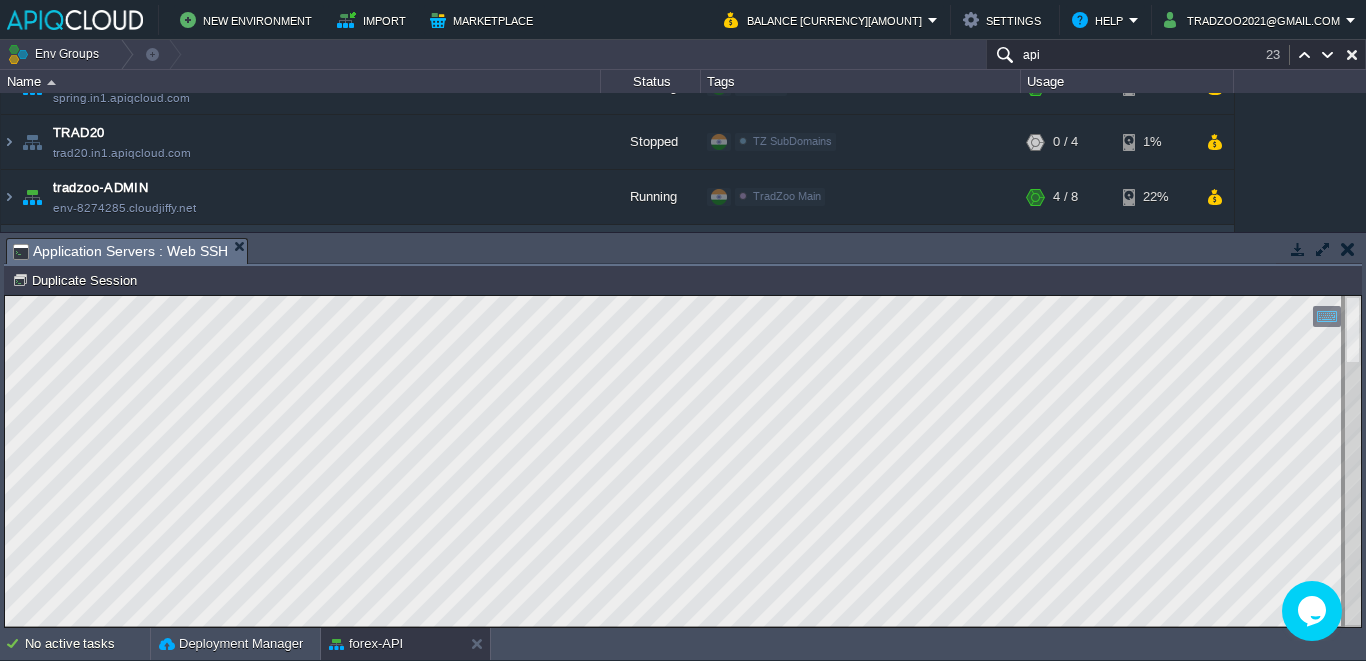 click at bounding box center [683, 461] 